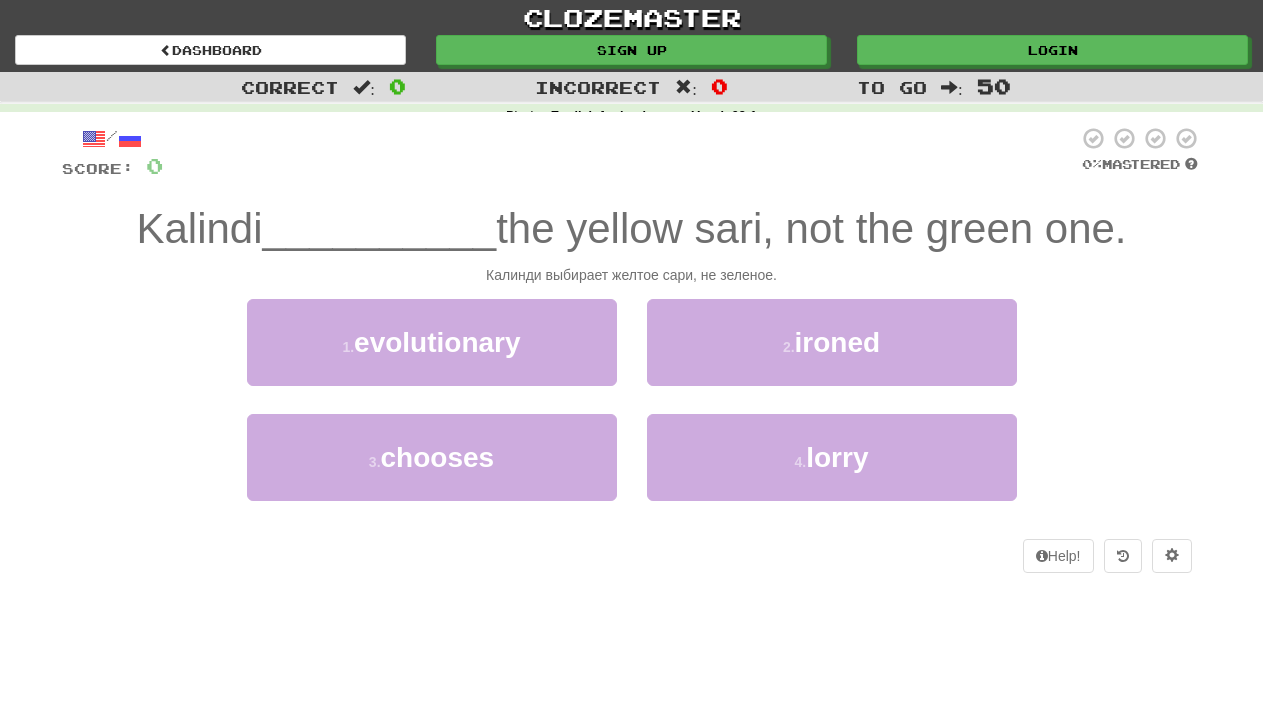scroll, scrollTop: 0, scrollLeft: 0, axis: both 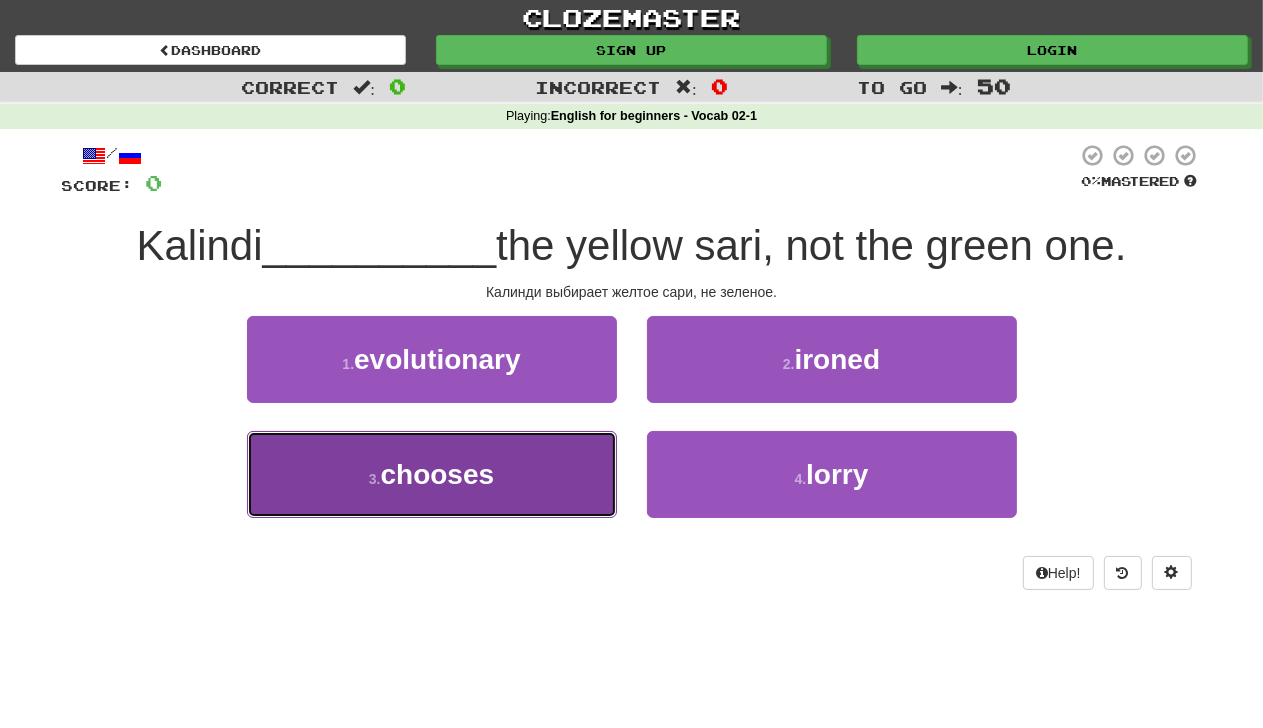 click on "chooses" at bounding box center (438, 474) 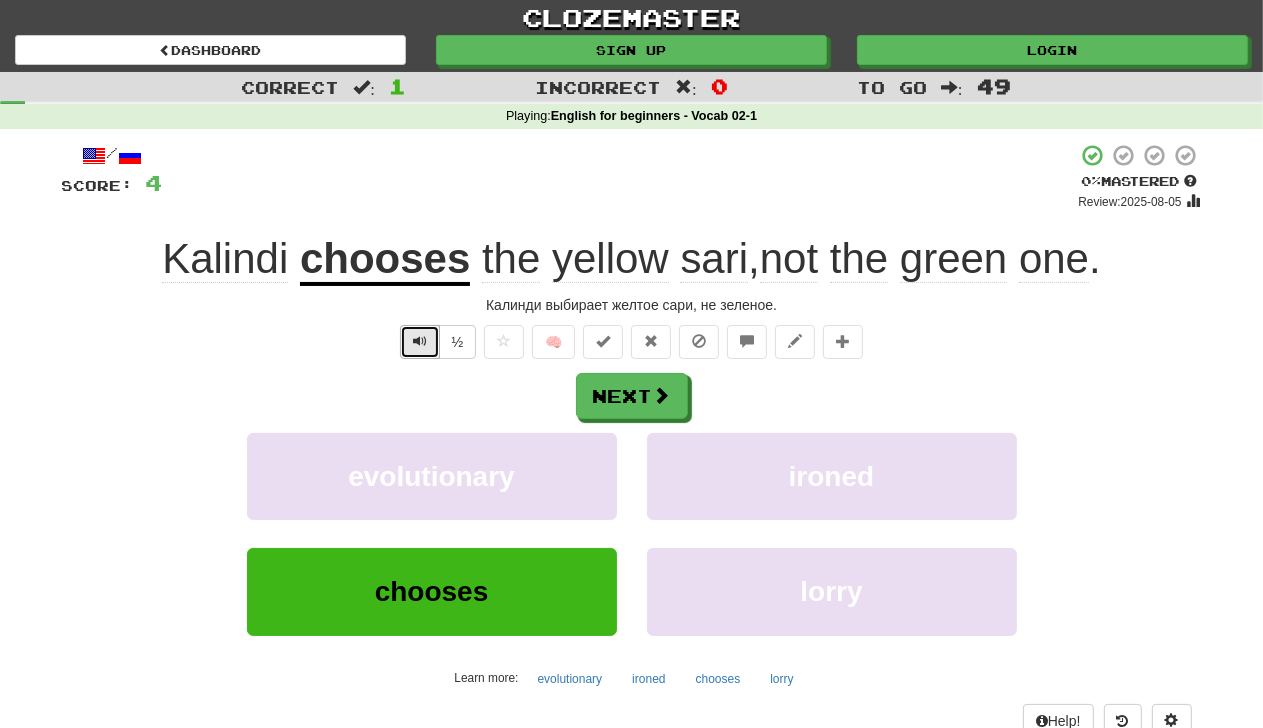 click at bounding box center (420, 341) 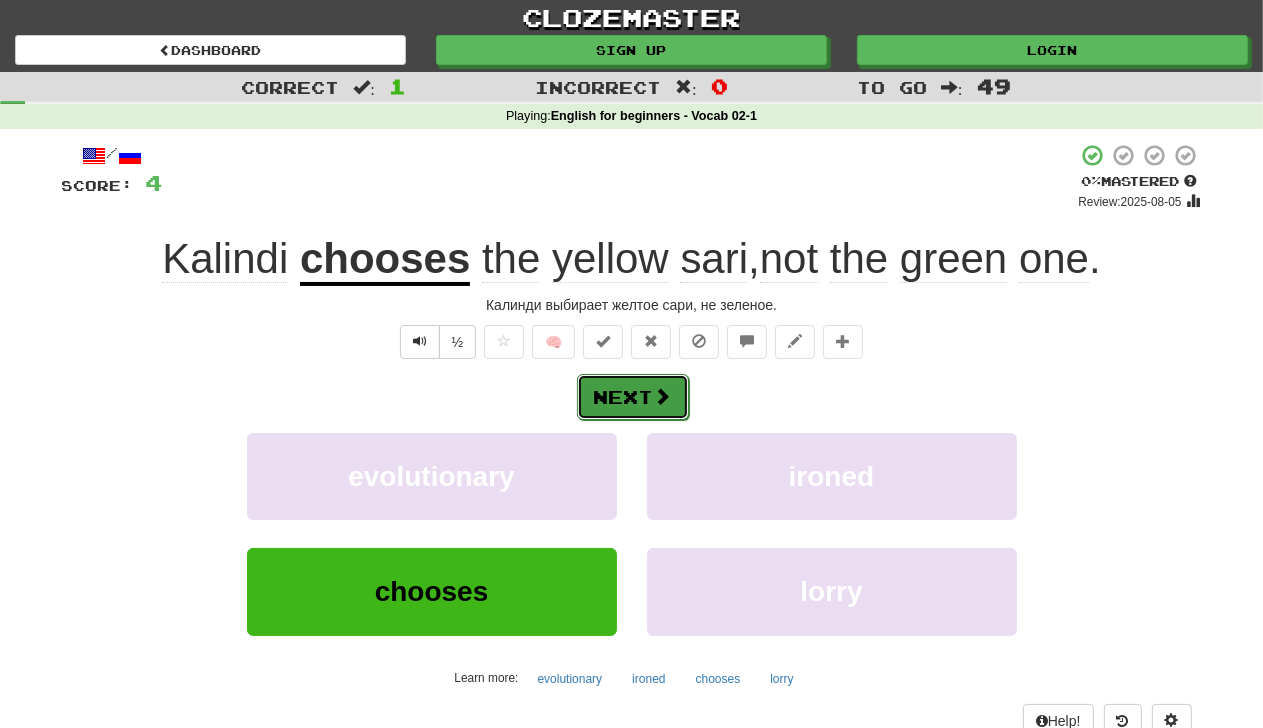 click on "Next" at bounding box center [633, 397] 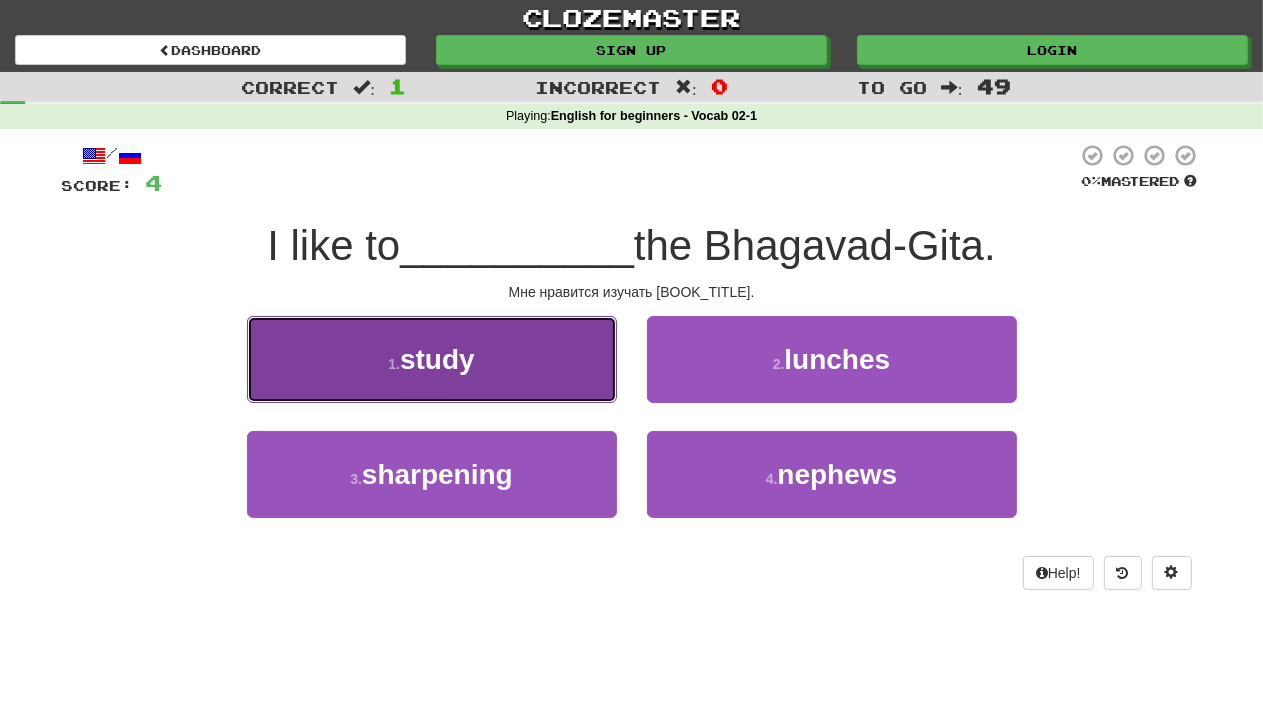 click on "1 .  study" at bounding box center [432, 359] 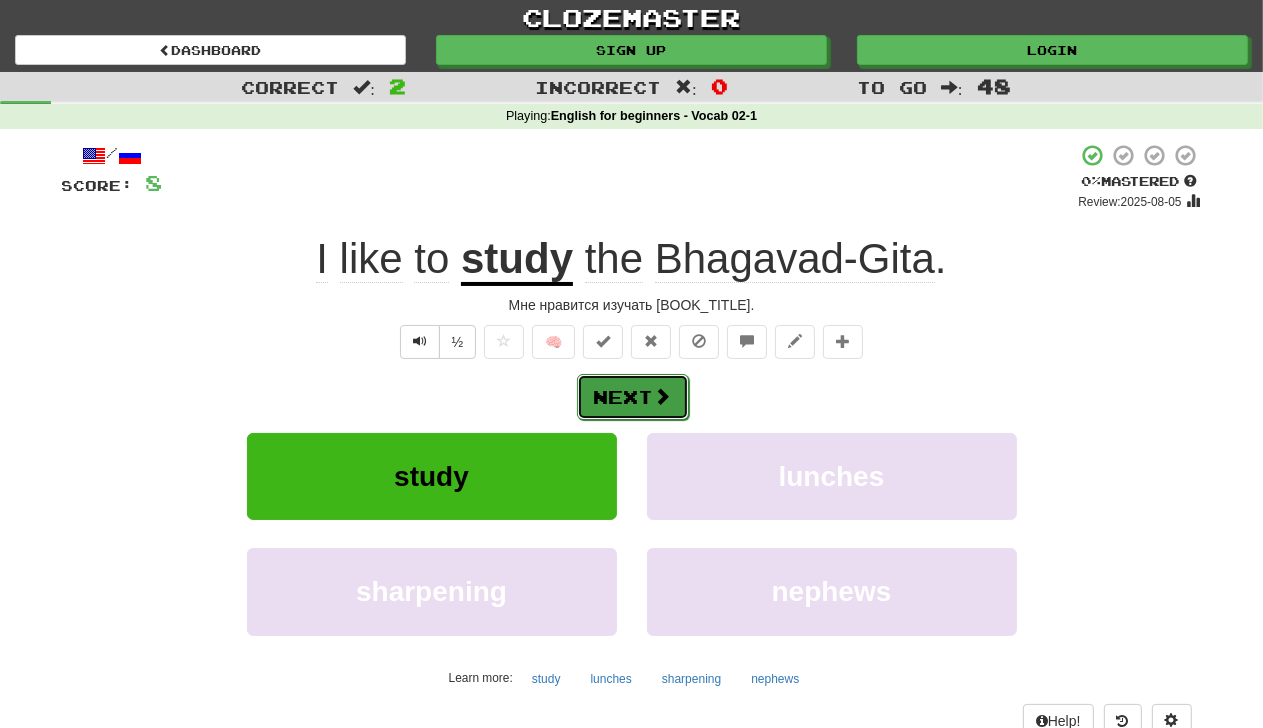 click on "Next" at bounding box center [633, 397] 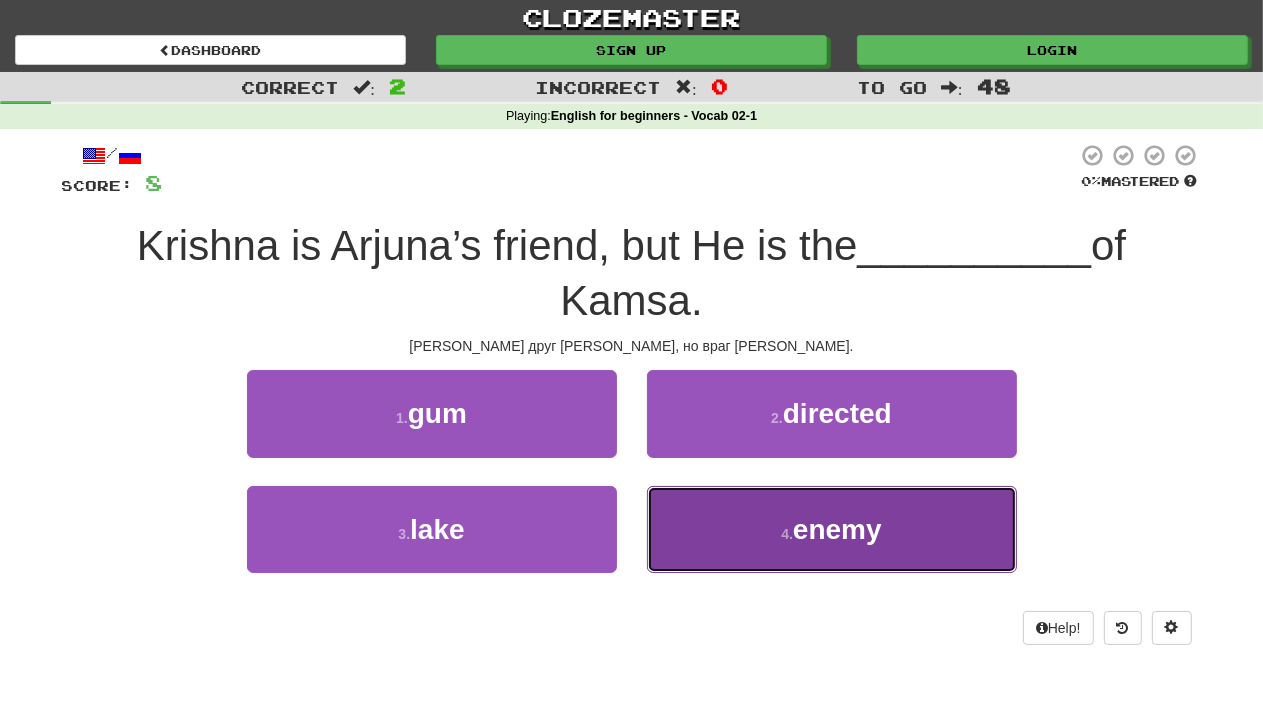 click on "enemy" at bounding box center [837, 529] 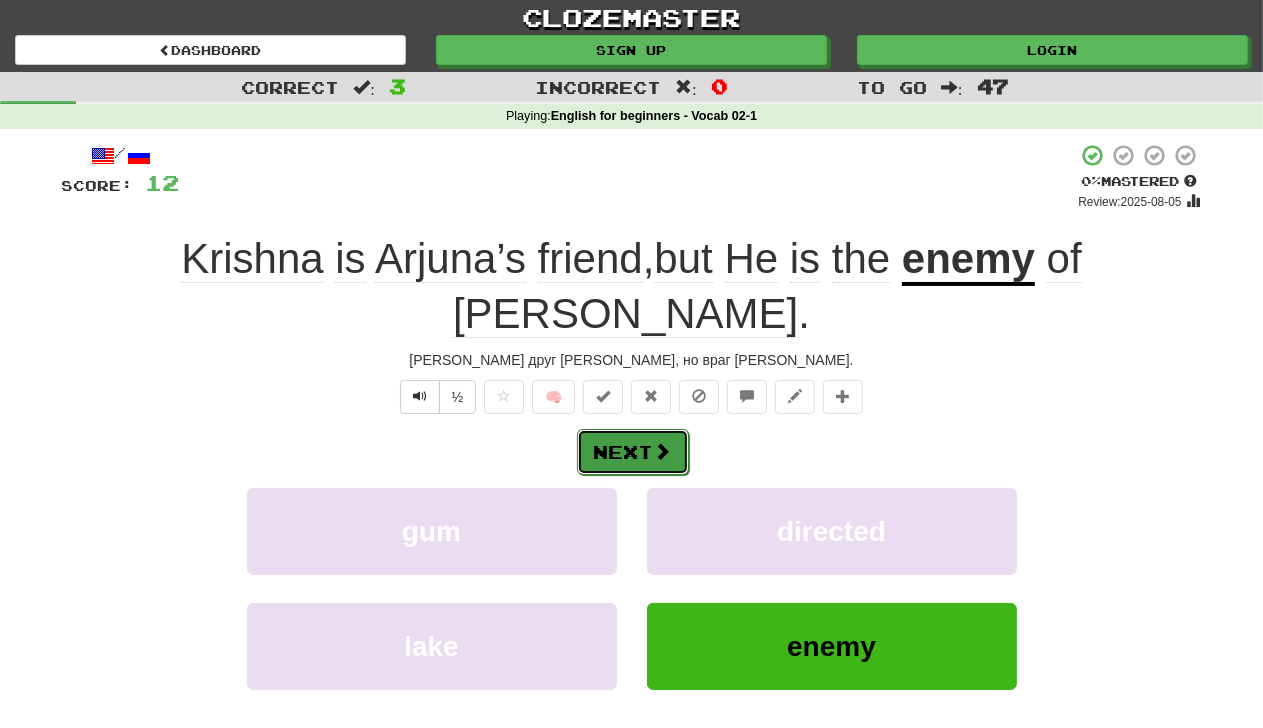 click on "Next" at bounding box center [633, 452] 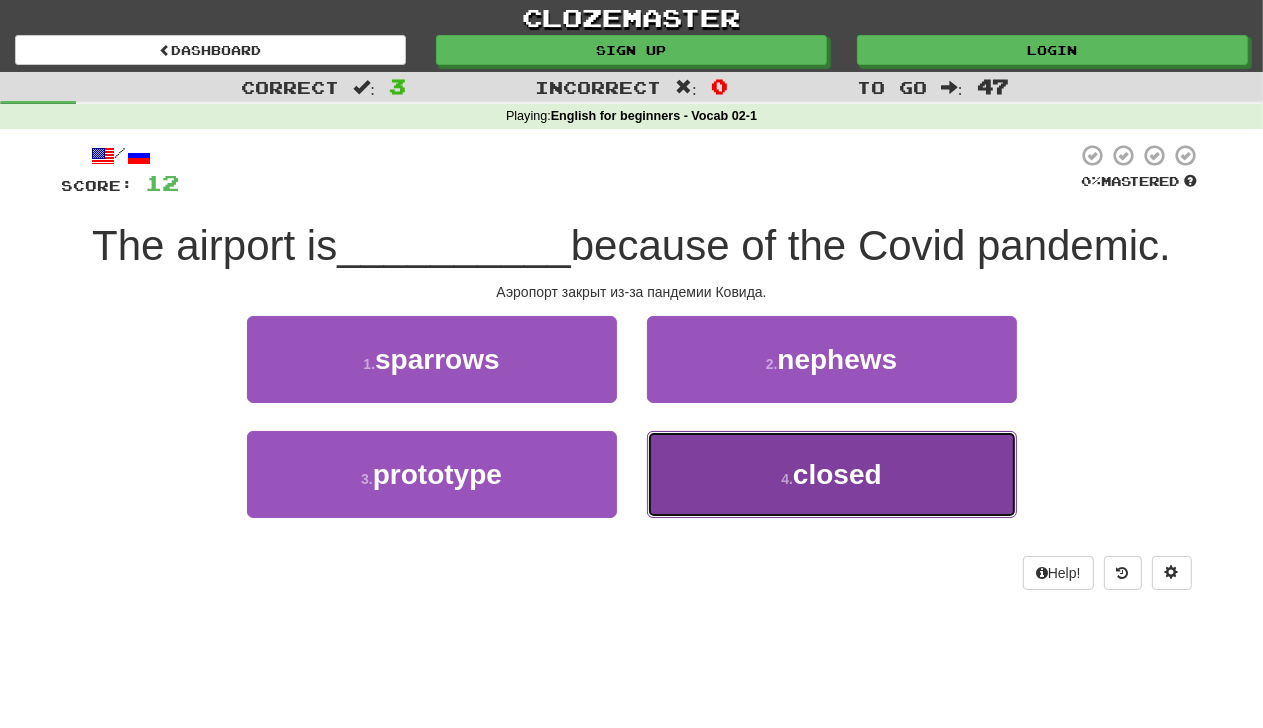 click on "closed" at bounding box center [837, 474] 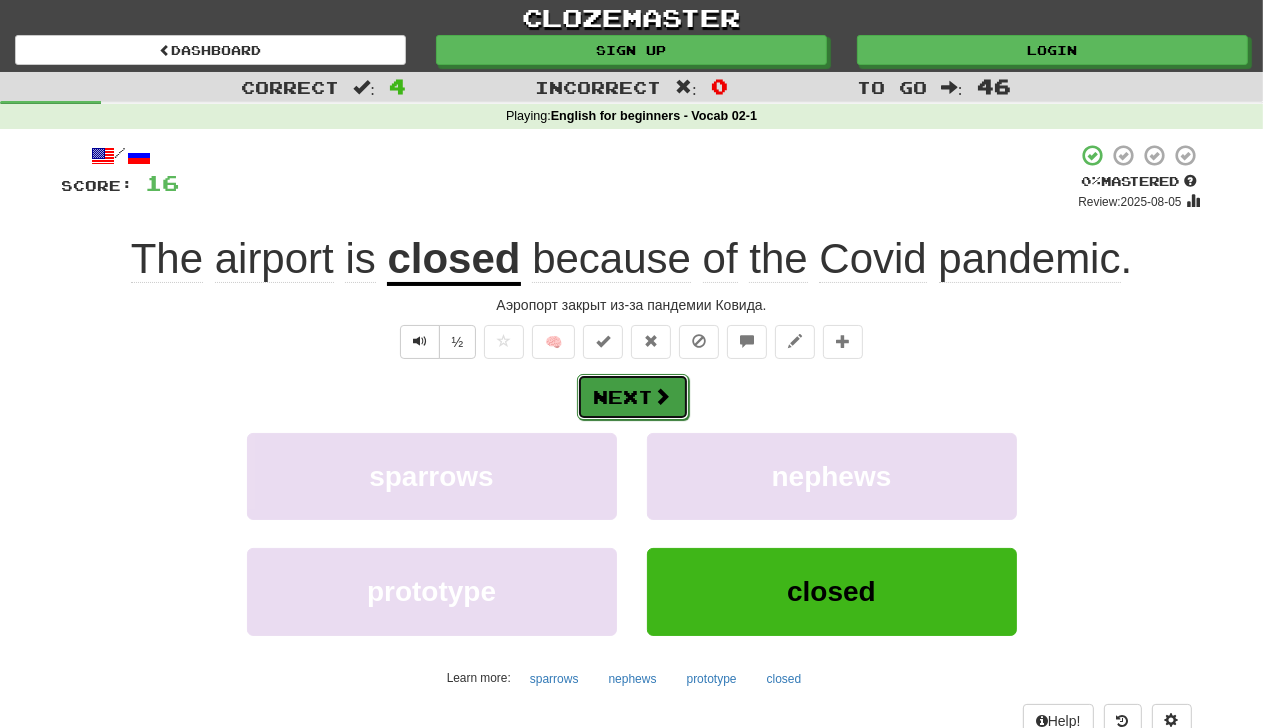 click on "Next" at bounding box center (633, 397) 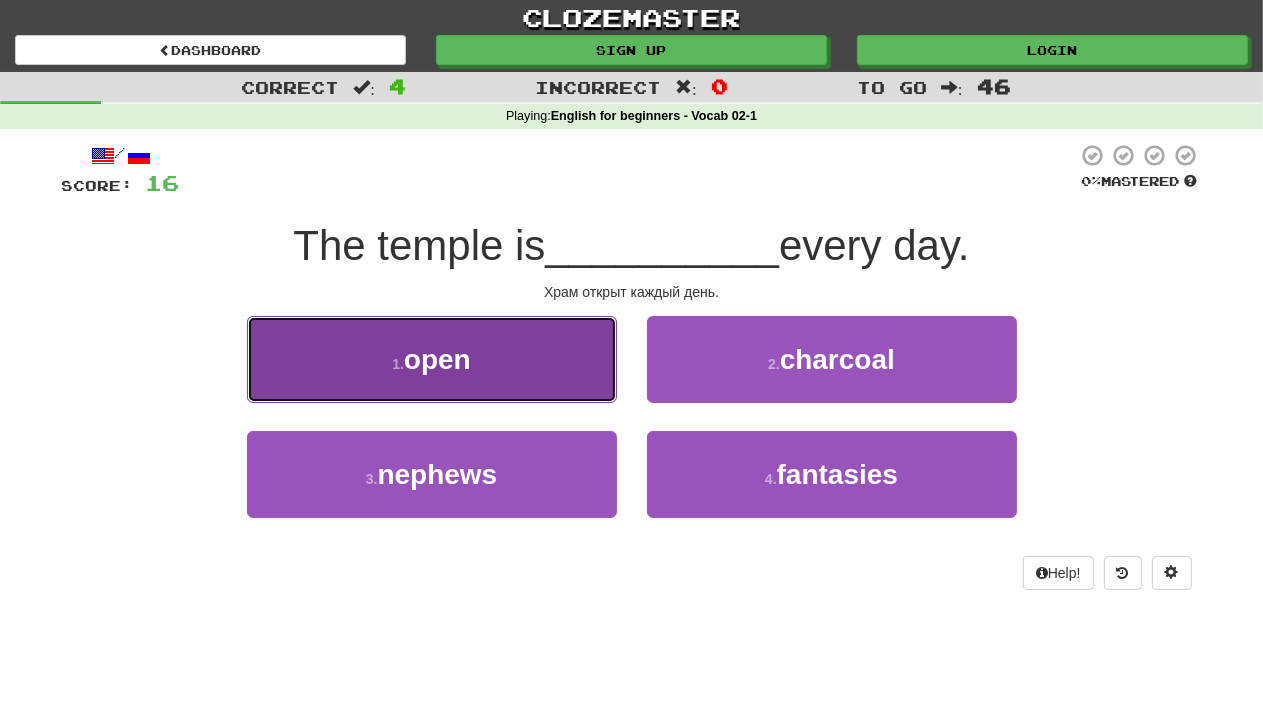 click on "1 .  open" at bounding box center [432, 359] 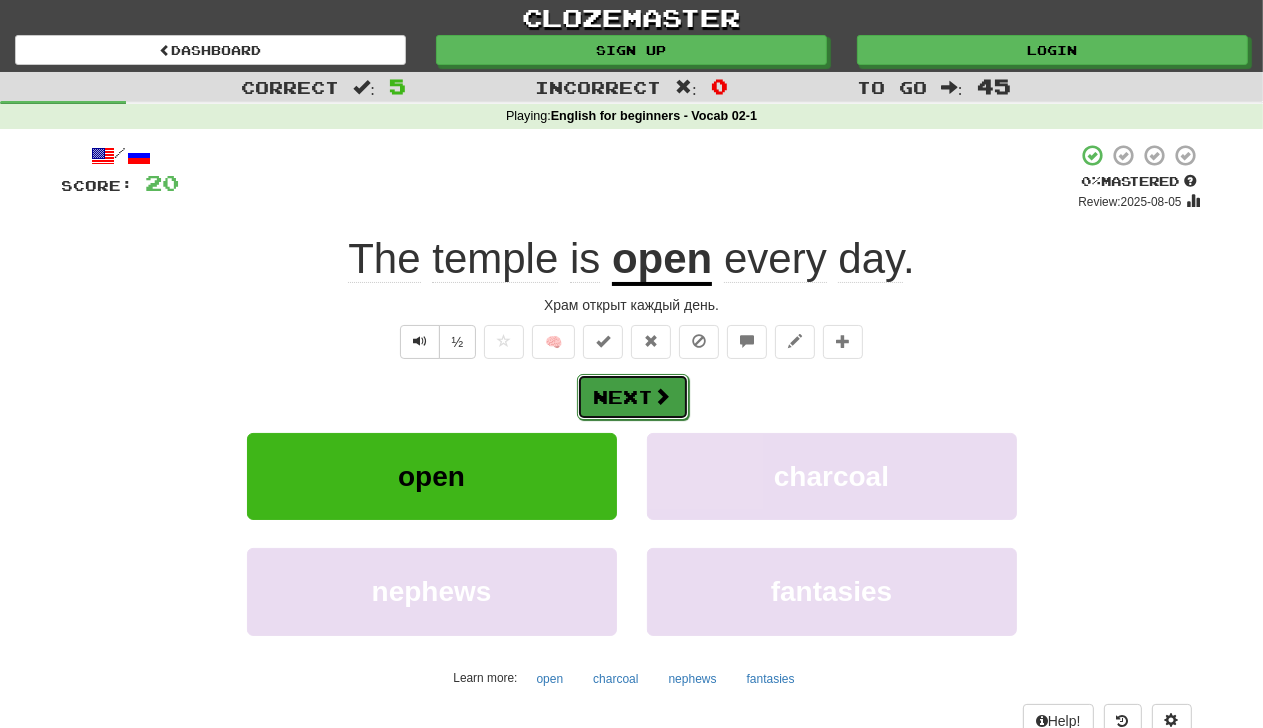 click on "Next" at bounding box center (633, 397) 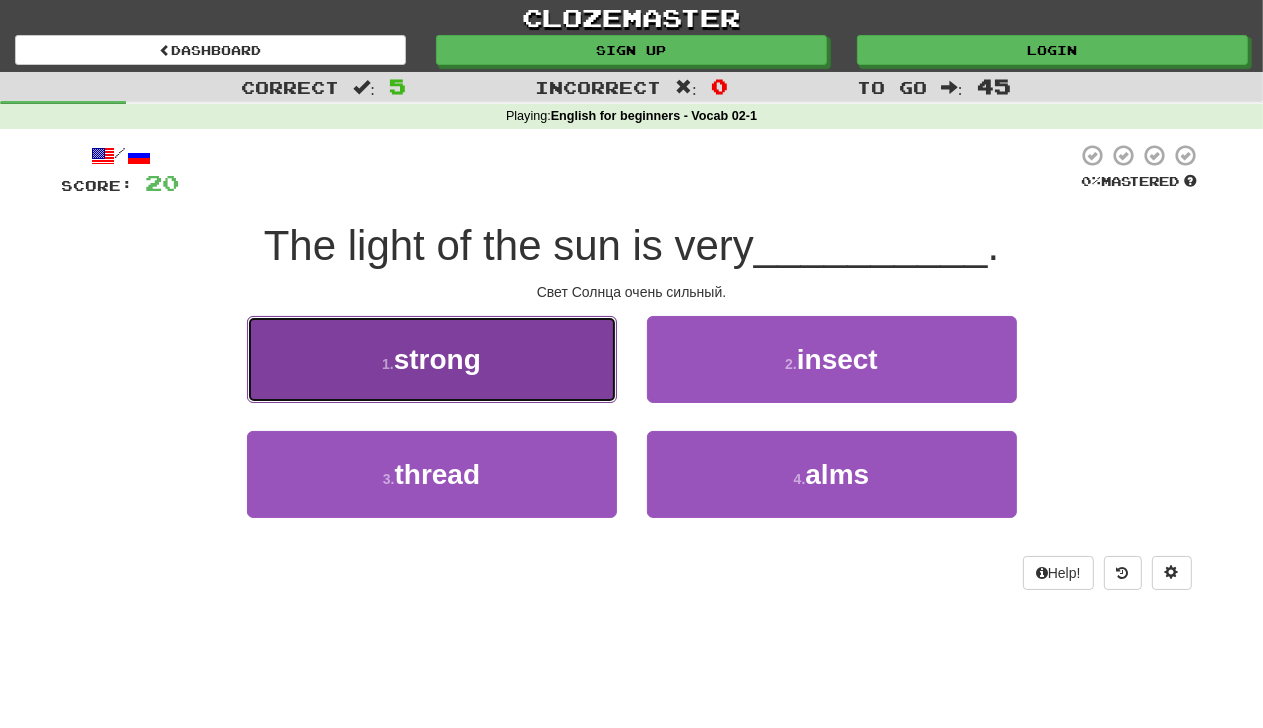 click on "strong" at bounding box center (437, 359) 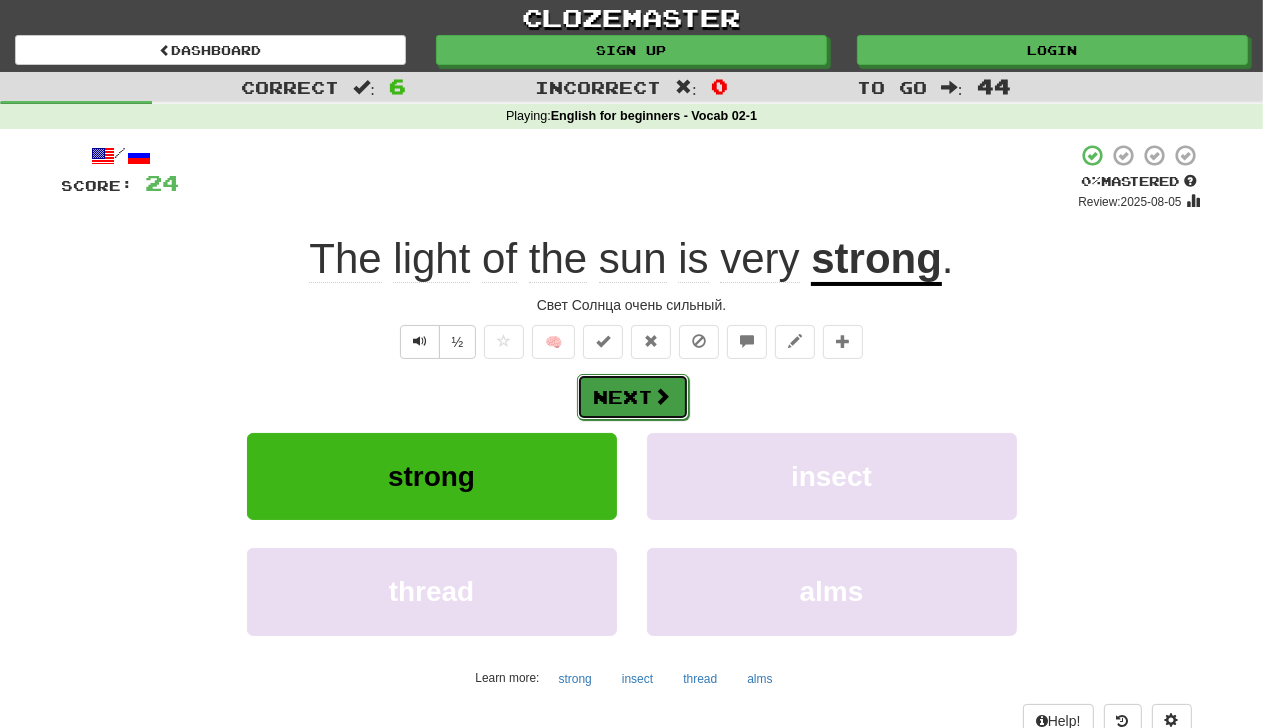 click on "Next" at bounding box center (633, 397) 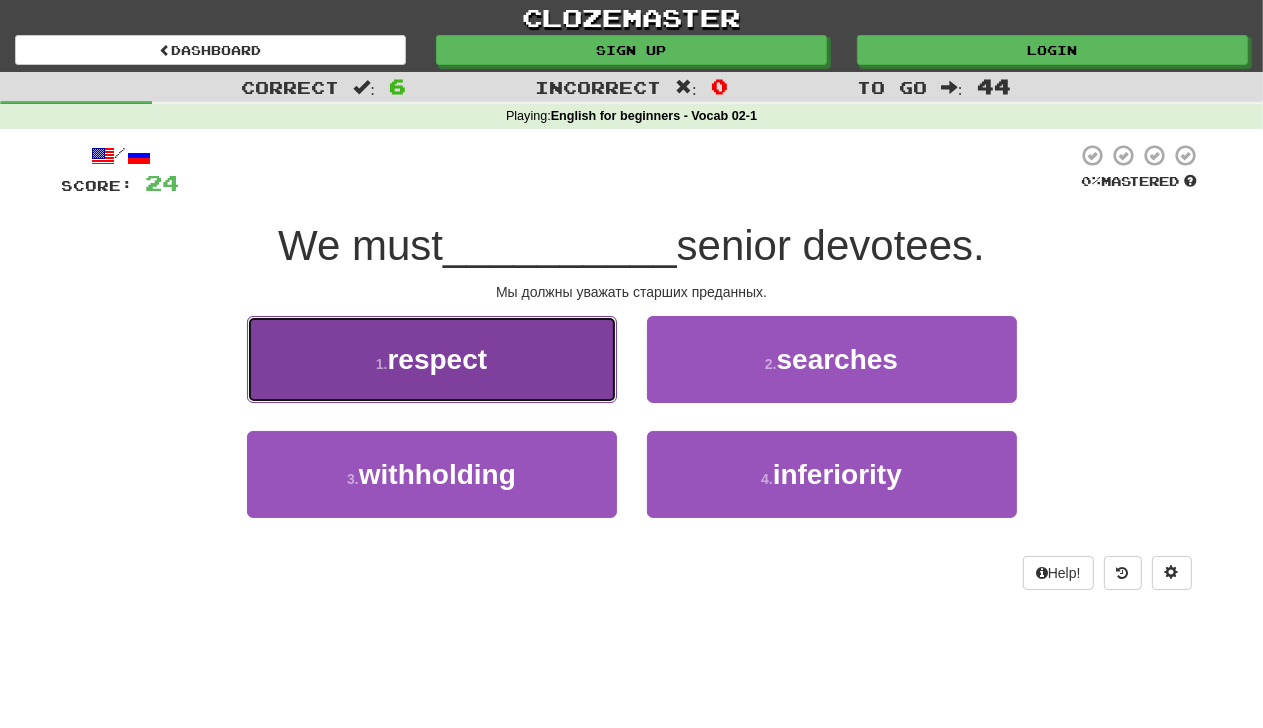 click on "respect" at bounding box center [438, 359] 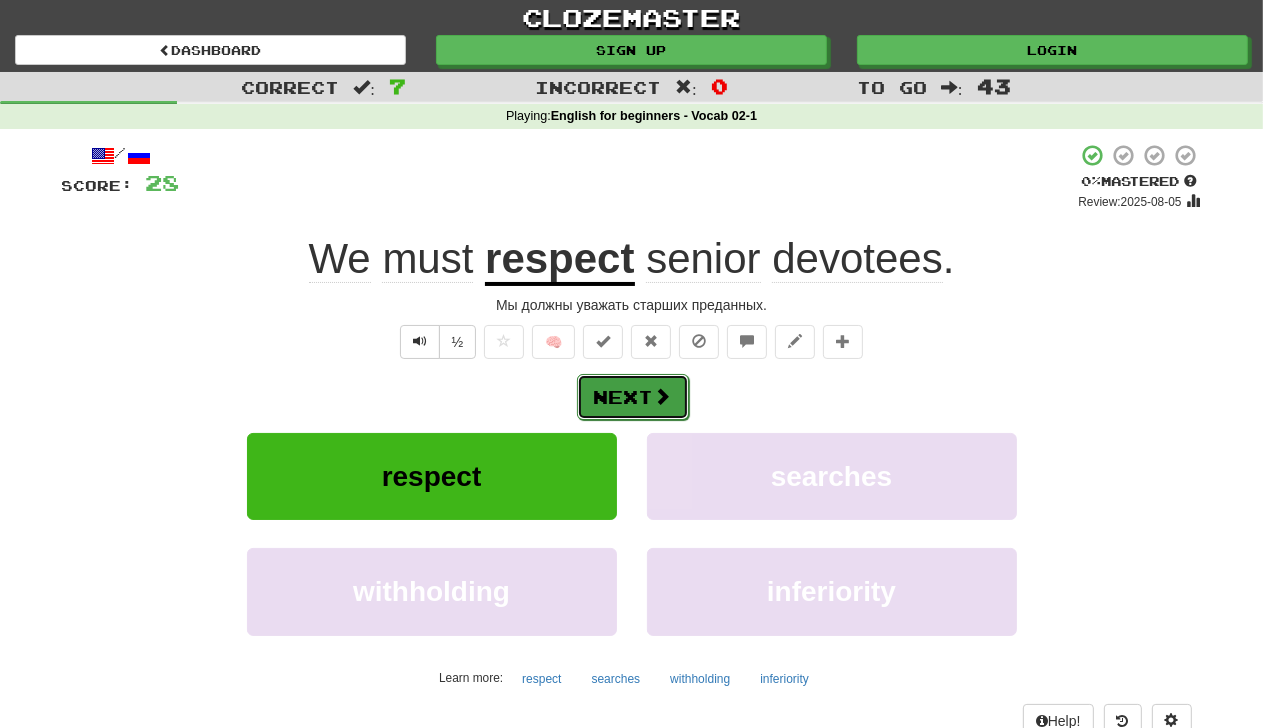 click on "Next" at bounding box center (633, 397) 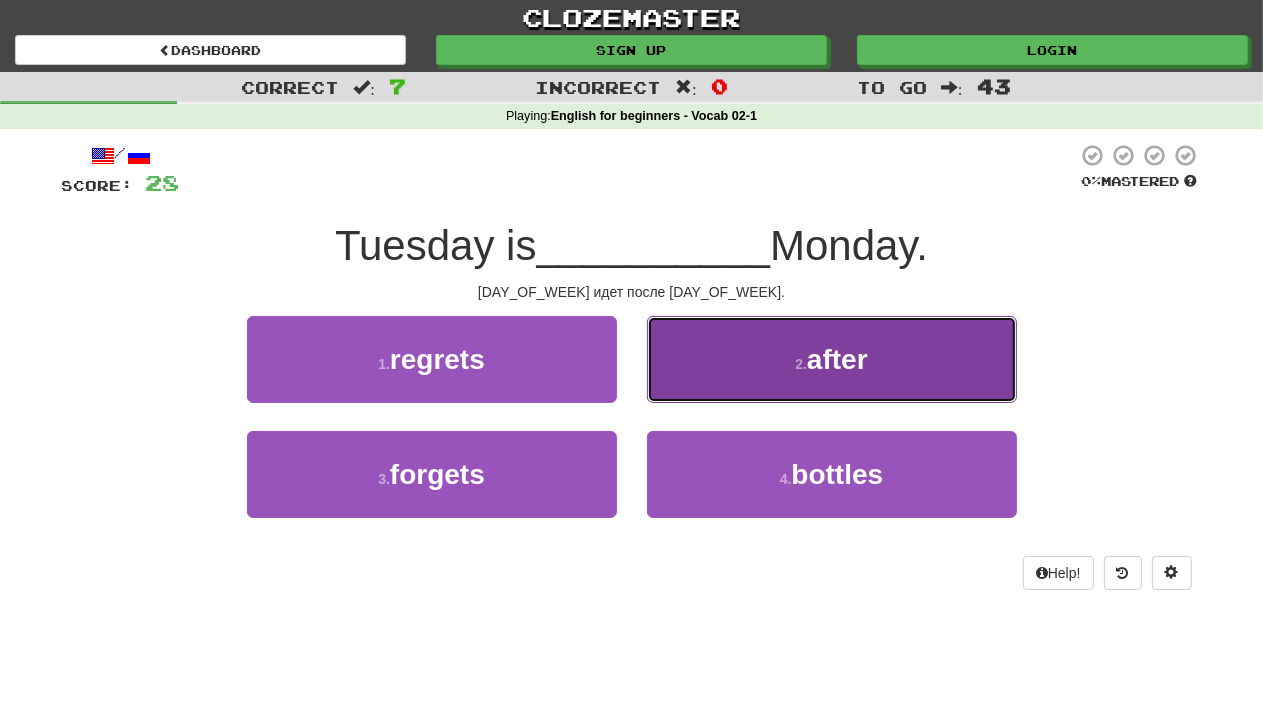 click on "2 ." at bounding box center [801, 364] 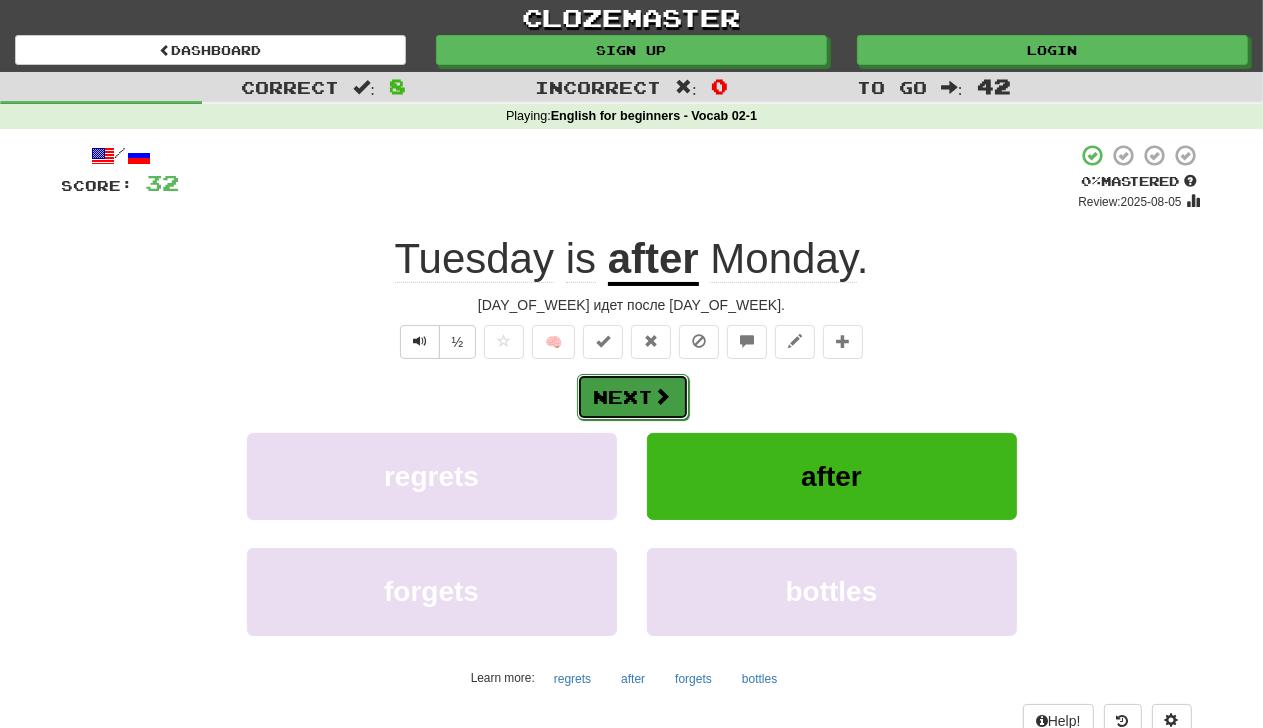 click on "Next" at bounding box center [633, 397] 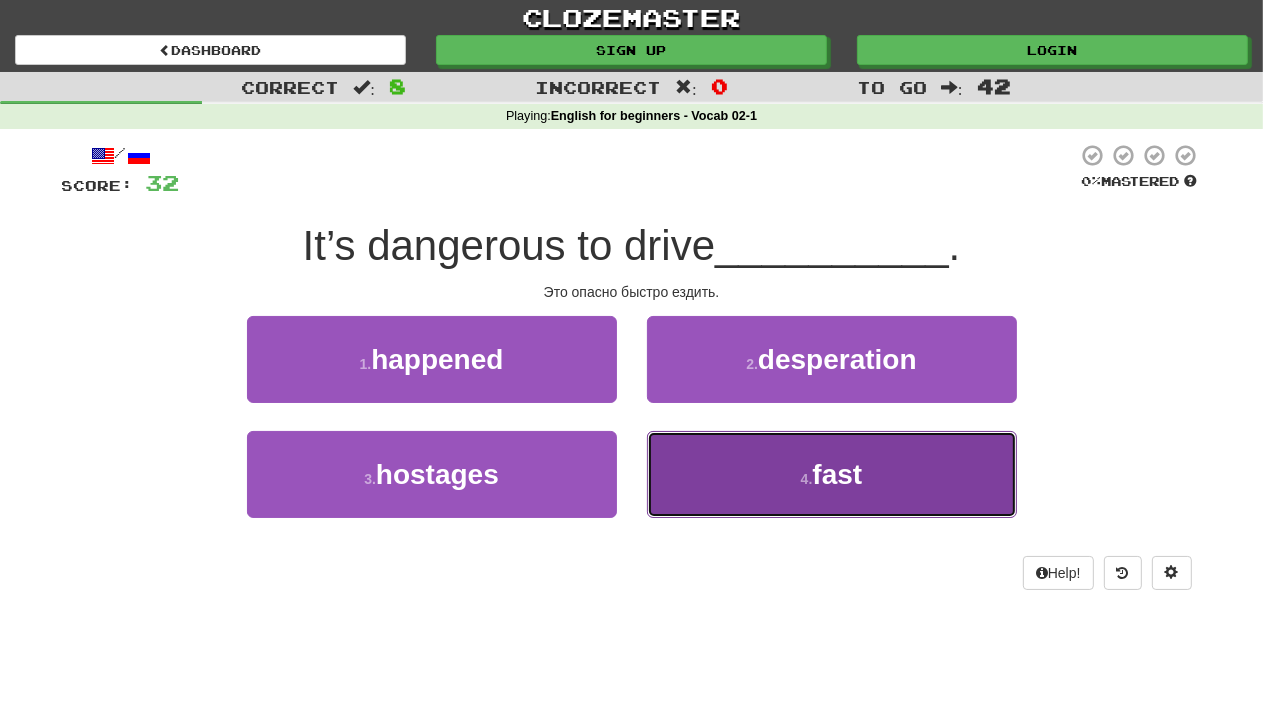 click on "4 .  fast" at bounding box center [832, 474] 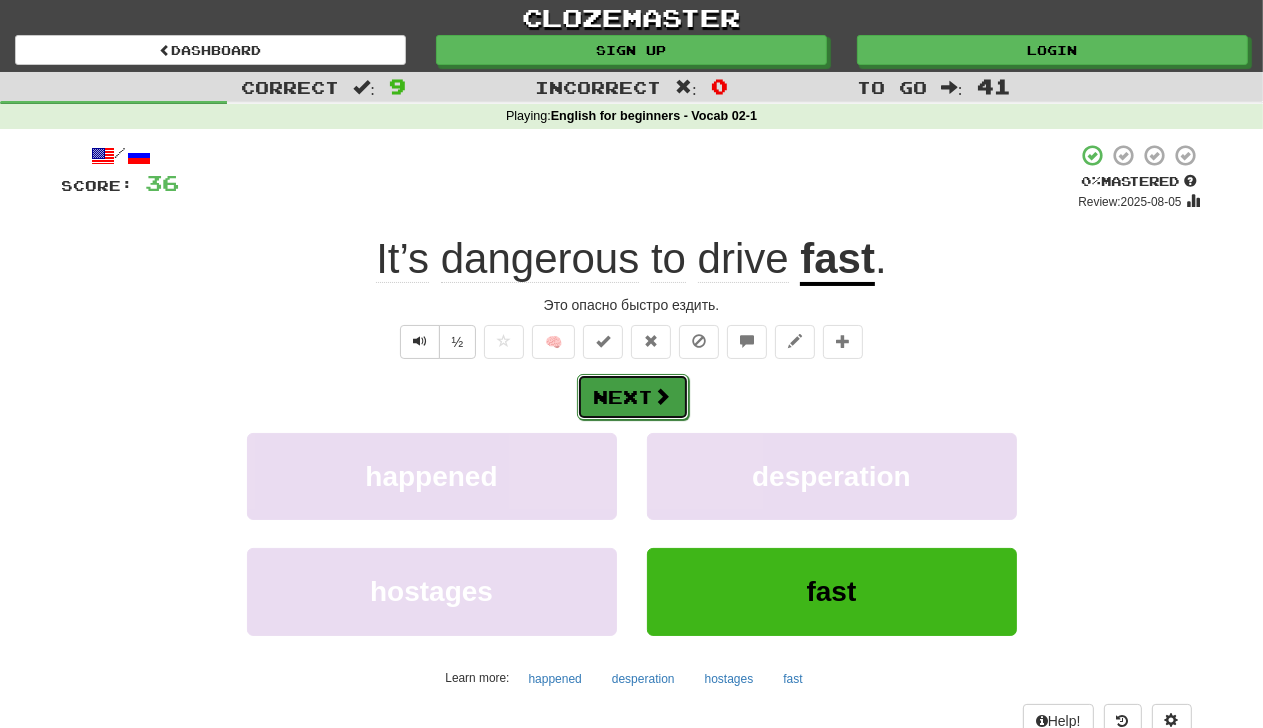 click on "Next" at bounding box center (633, 397) 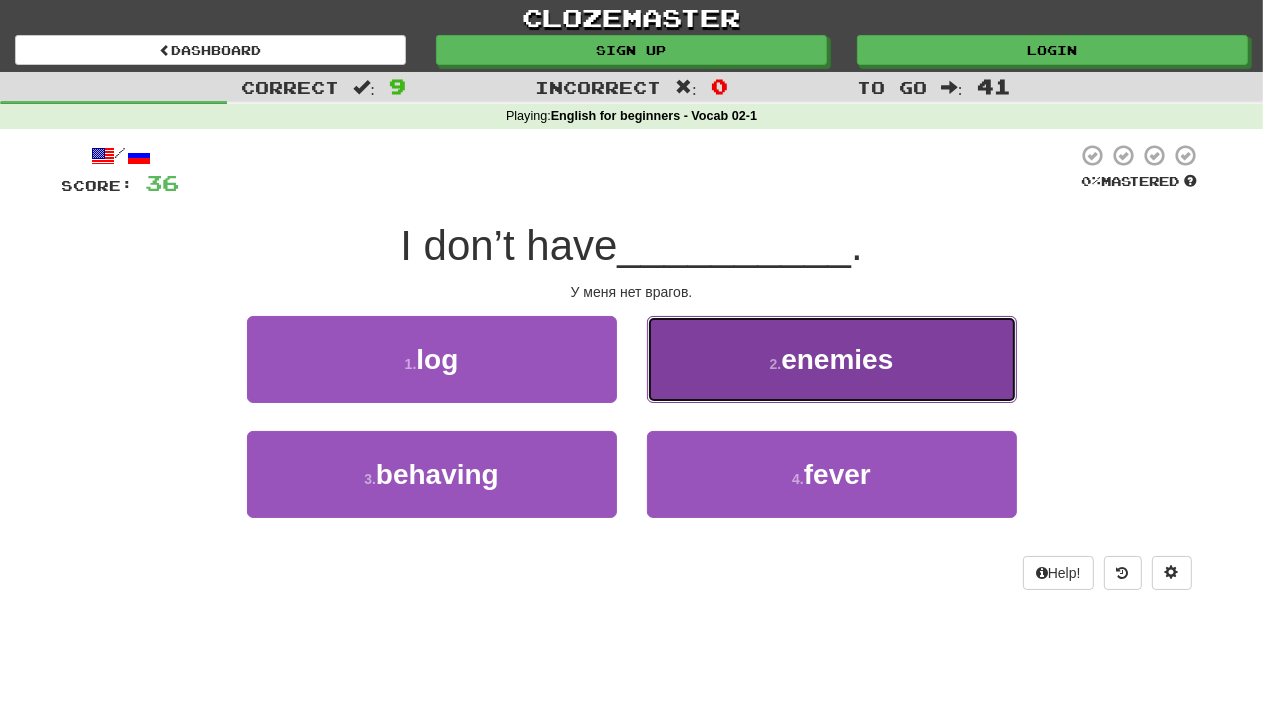 click on "2 .  enemies" at bounding box center [832, 359] 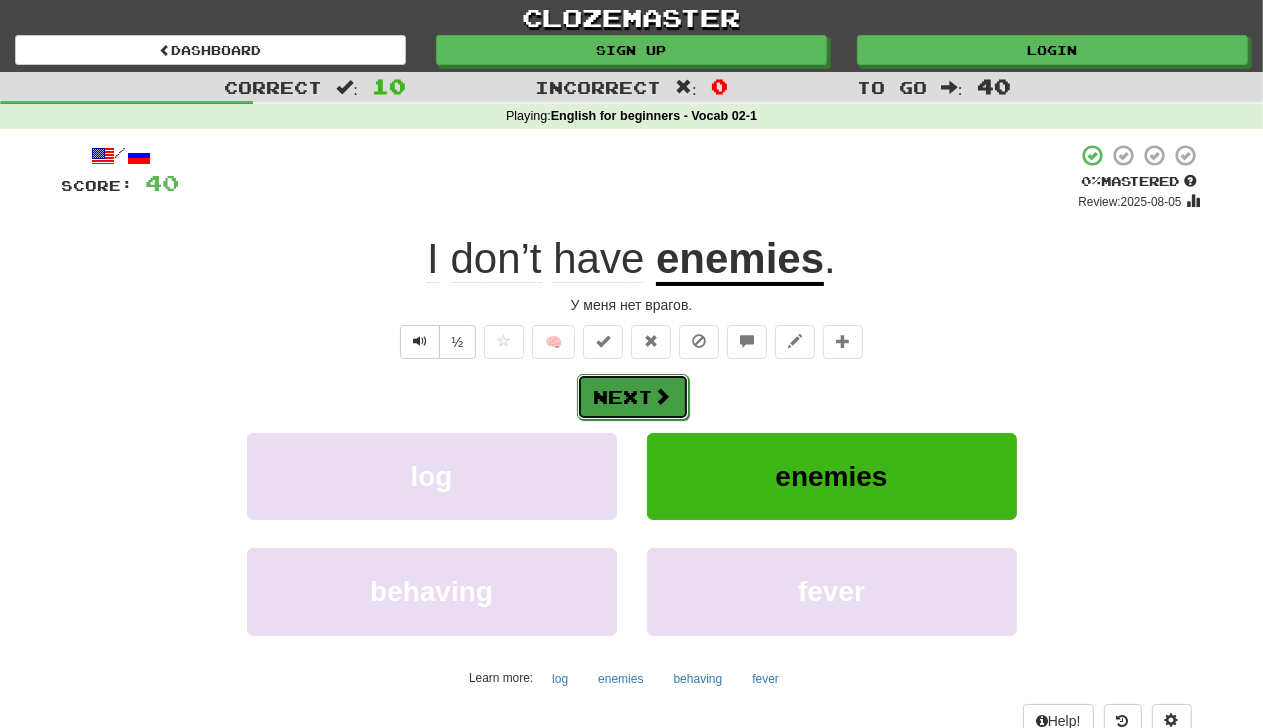 click on "Next" at bounding box center (633, 397) 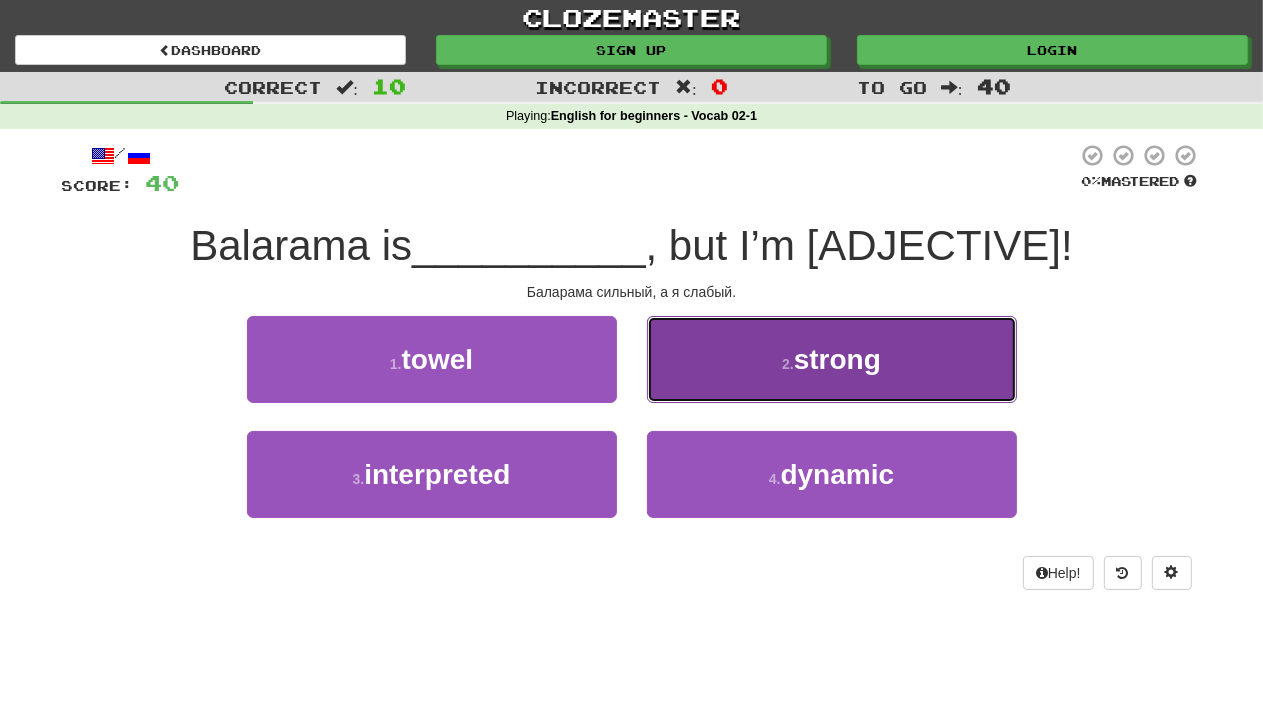 click on "2 ." at bounding box center (788, 364) 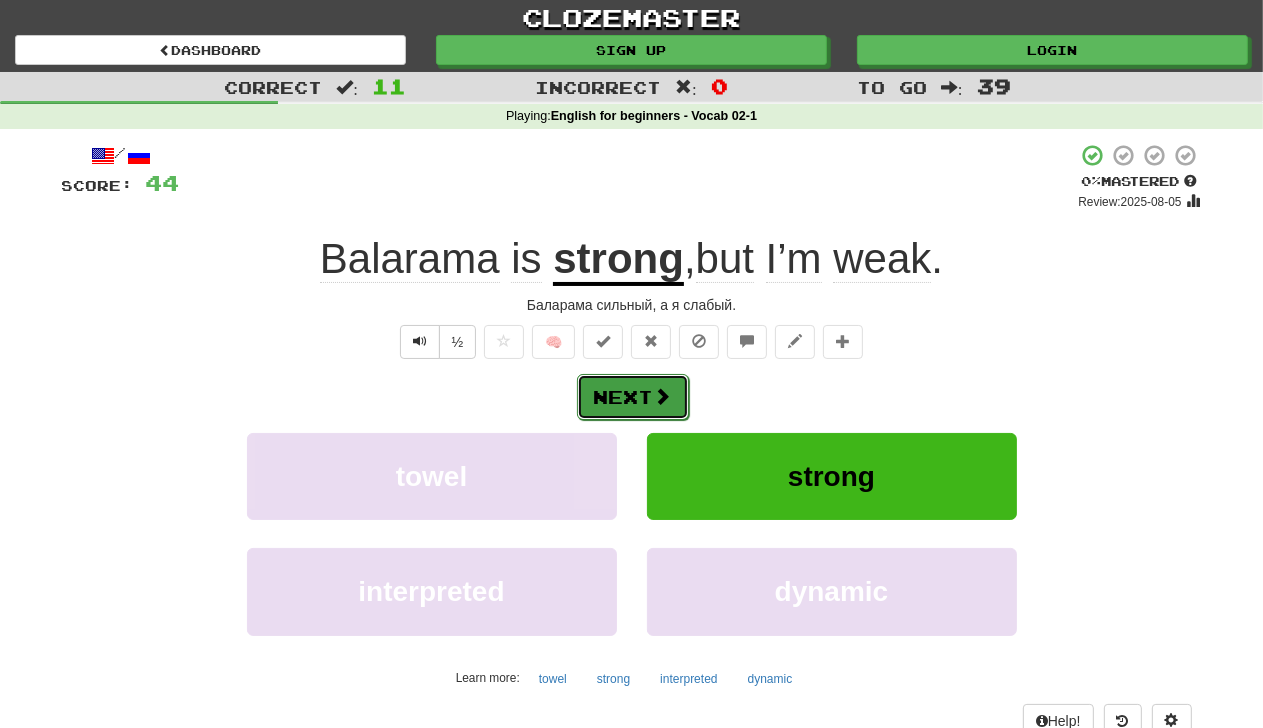 click on "Next" at bounding box center [633, 397] 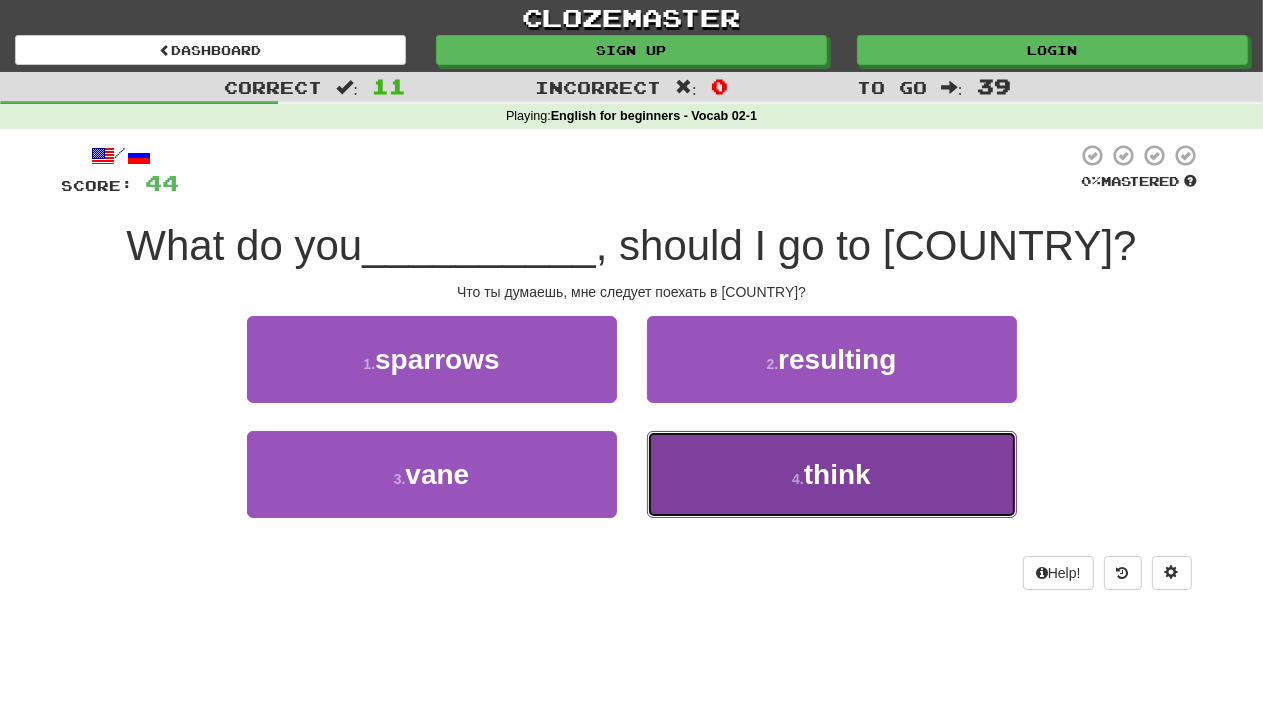 click on "think" at bounding box center [837, 474] 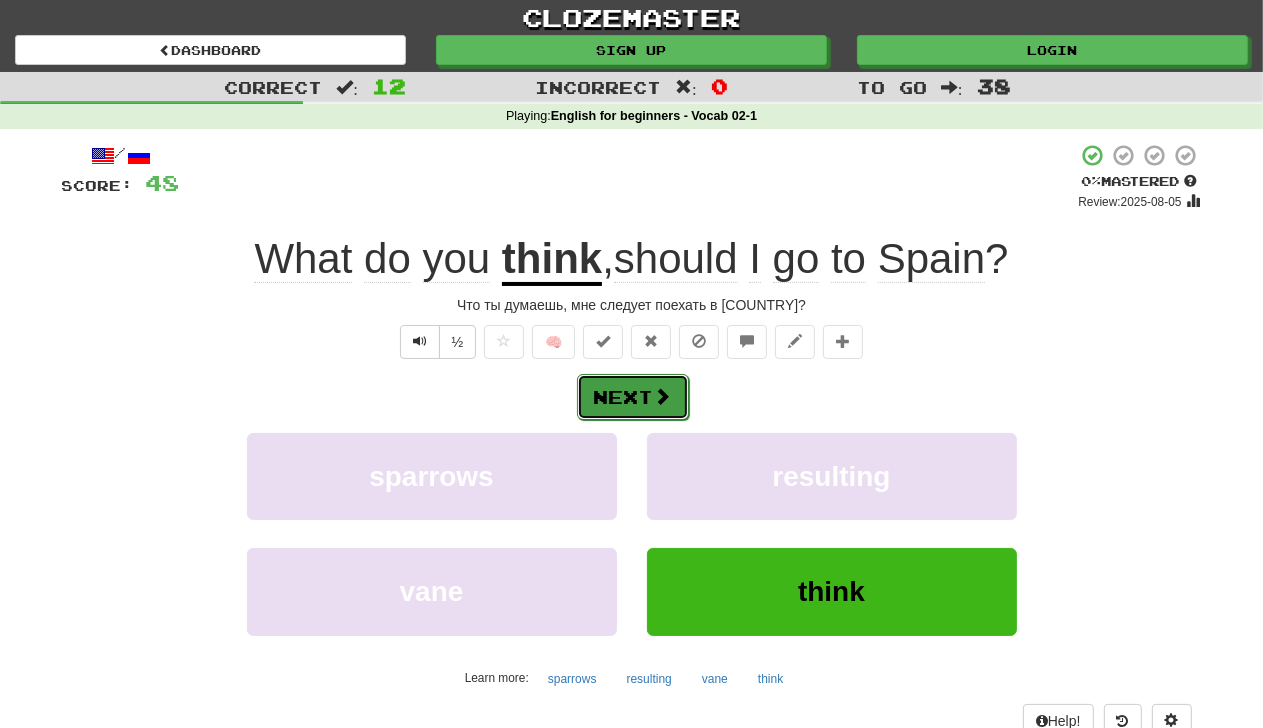 click on "Next" at bounding box center (633, 397) 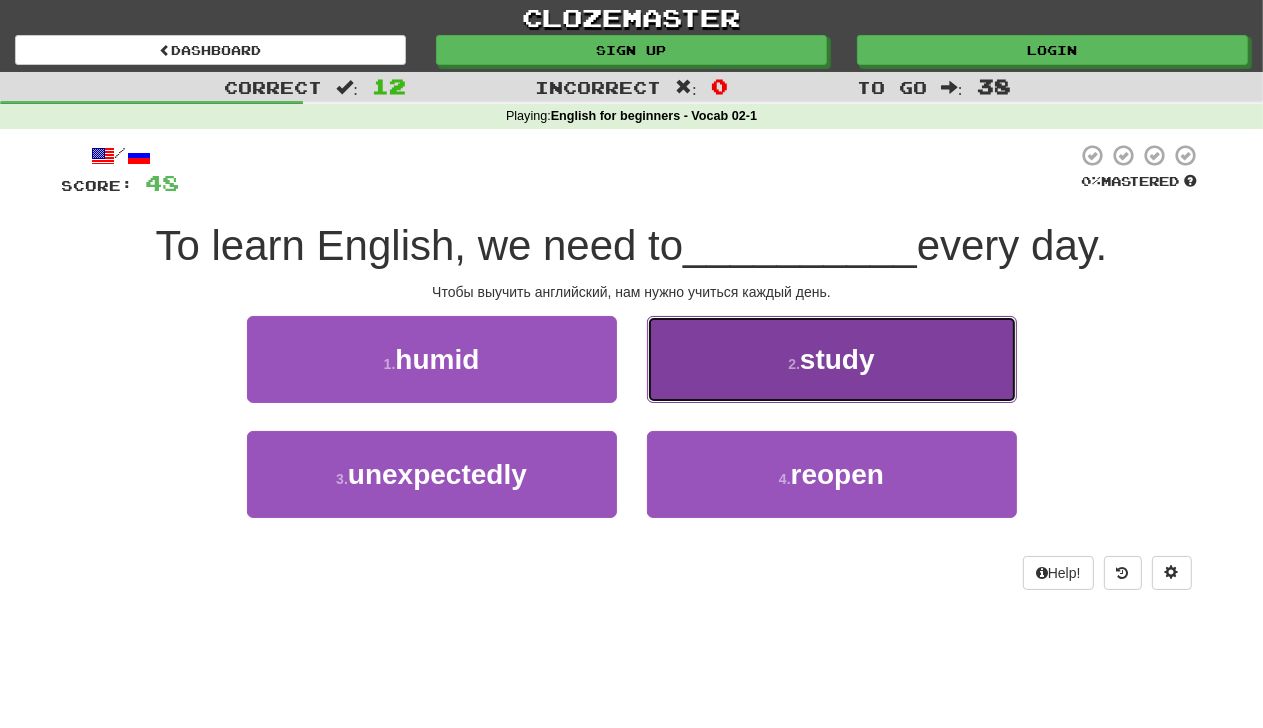 click on "2 .  study" at bounding box center (832, 359) 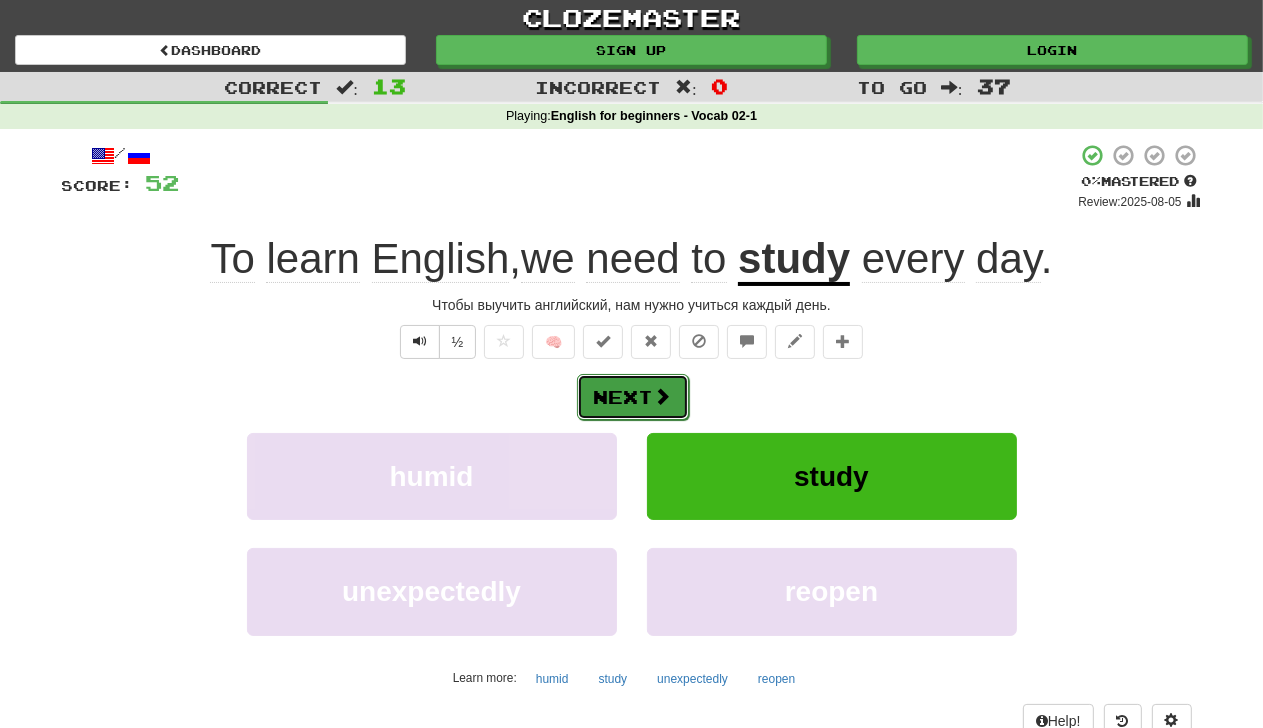 click on "Next" at bounding box center [633, 397] 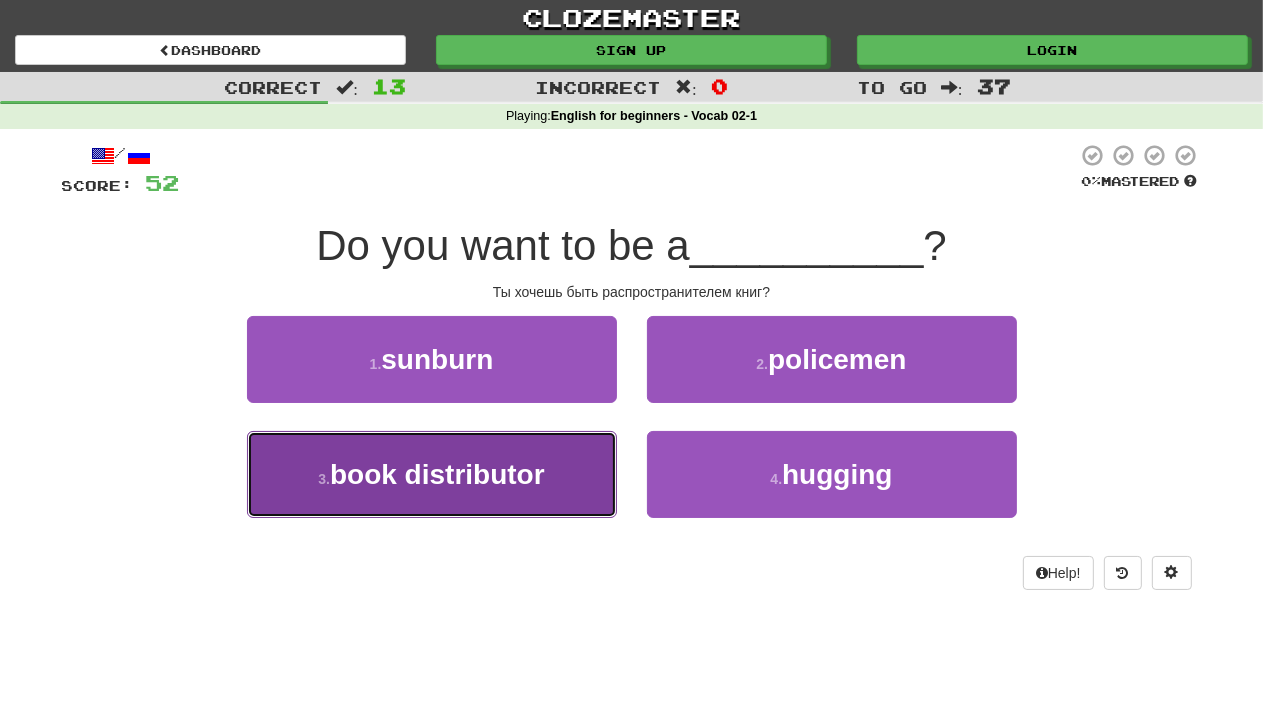 click on "book distributor" at bounding box center [437, 474] 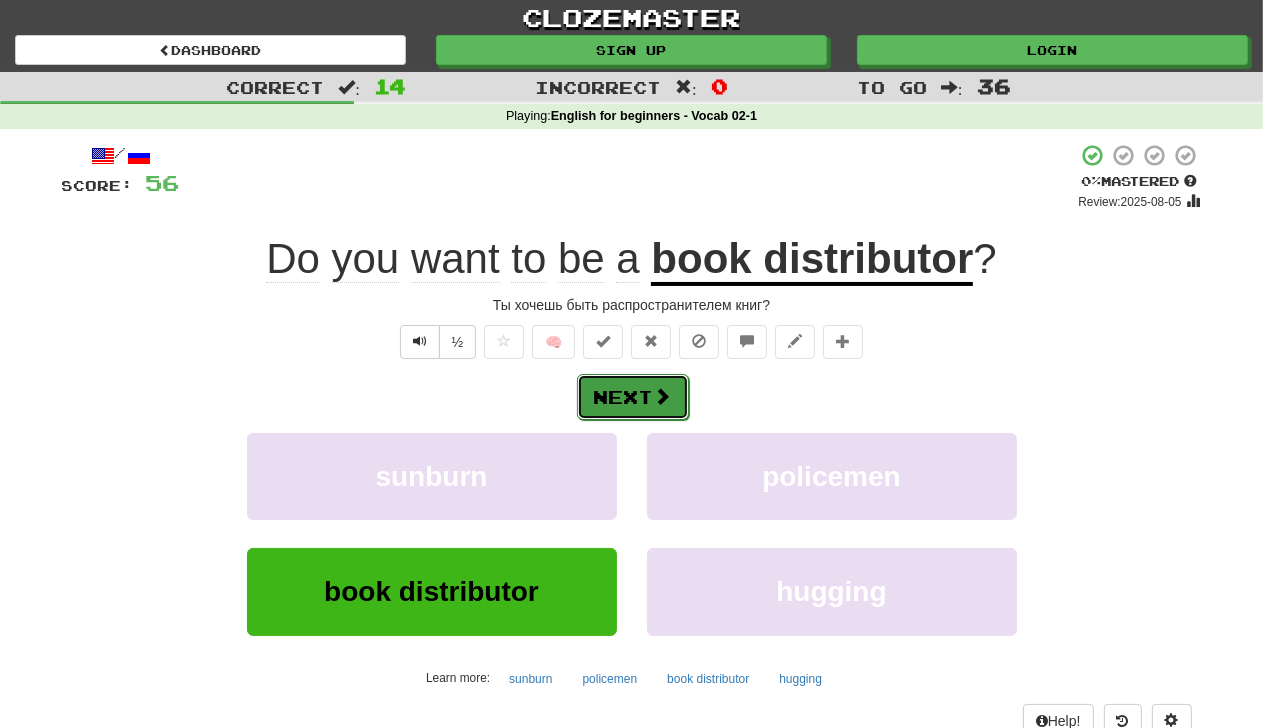 click on "Next" at bounding box center [633, 397] 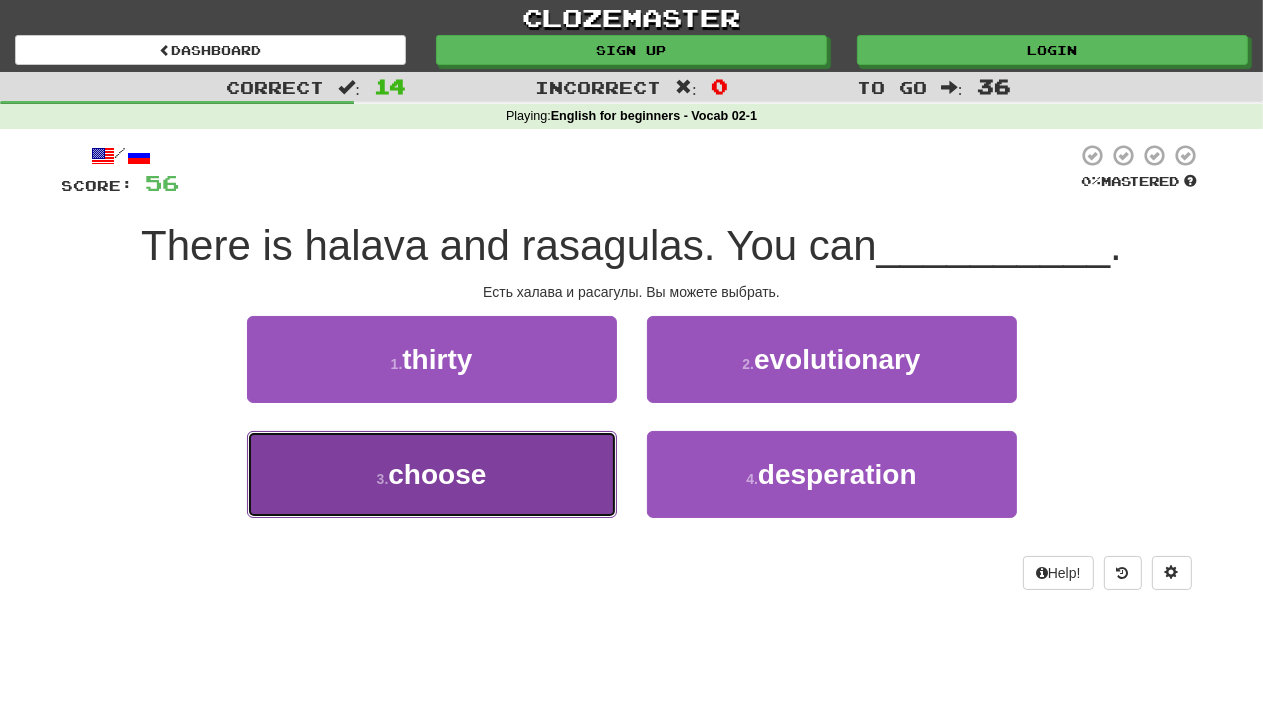 click on "choose" at bounding box center (437, 474) 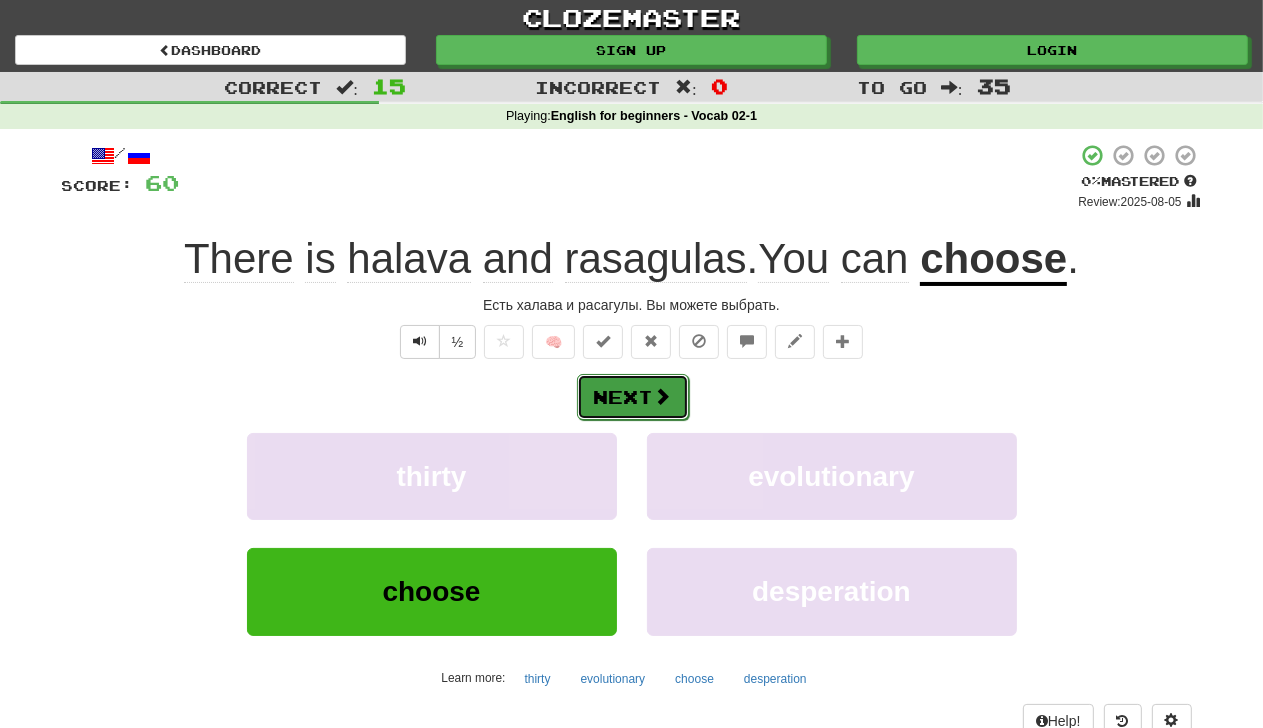 click on "Next" at bounding box center (633, 397) 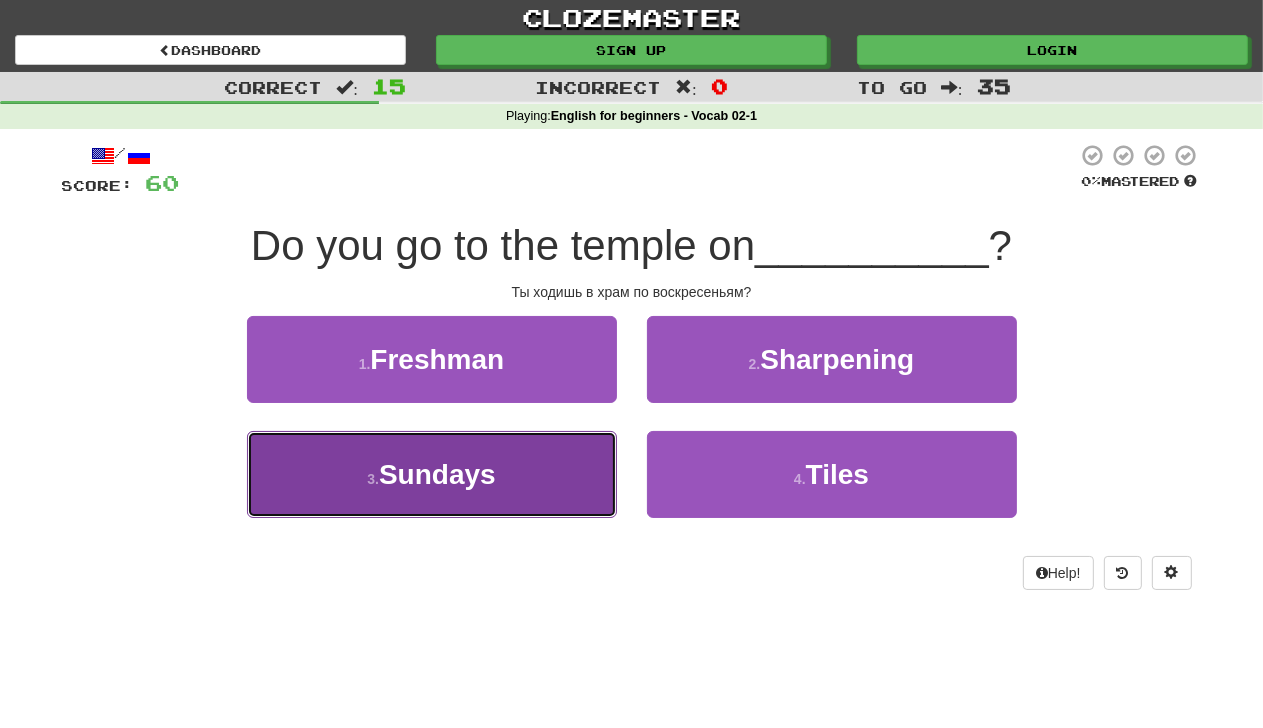 click on "3 .  Sundays" at bounding box center (432, 474) 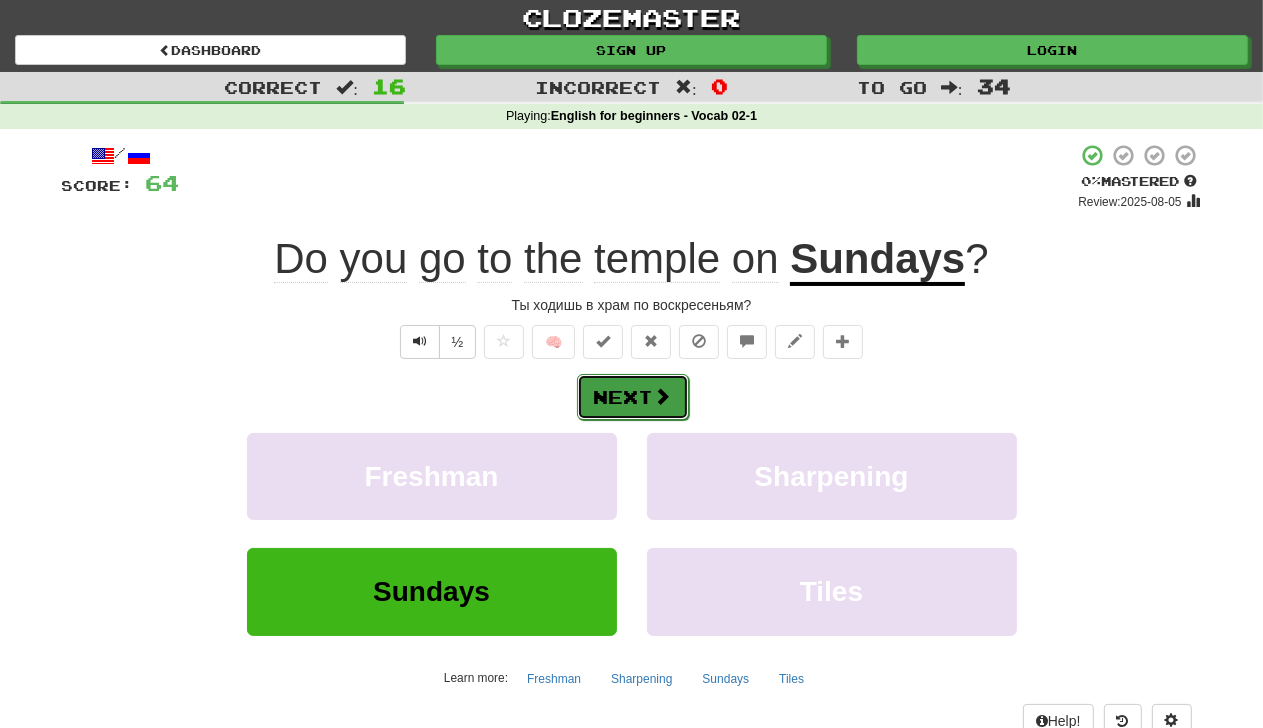 click at bounding box center [663, 396] 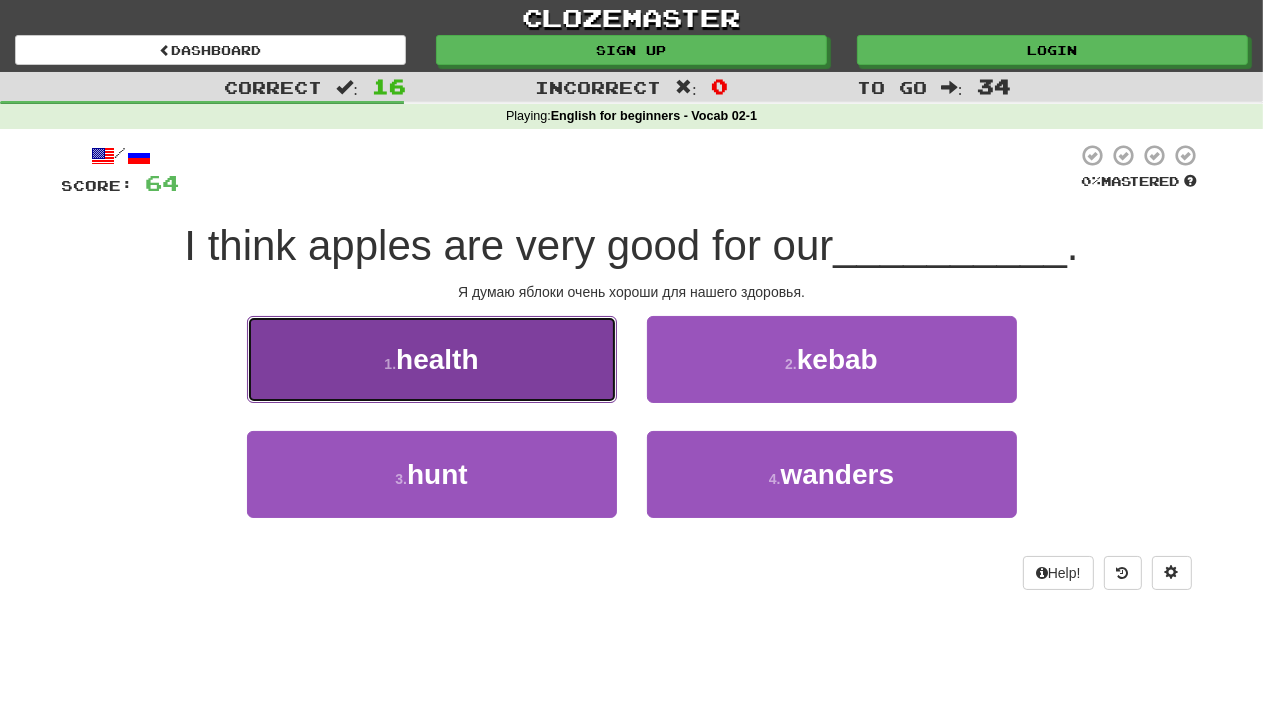 click on "1 .  health" at bounding box center [432, 359] 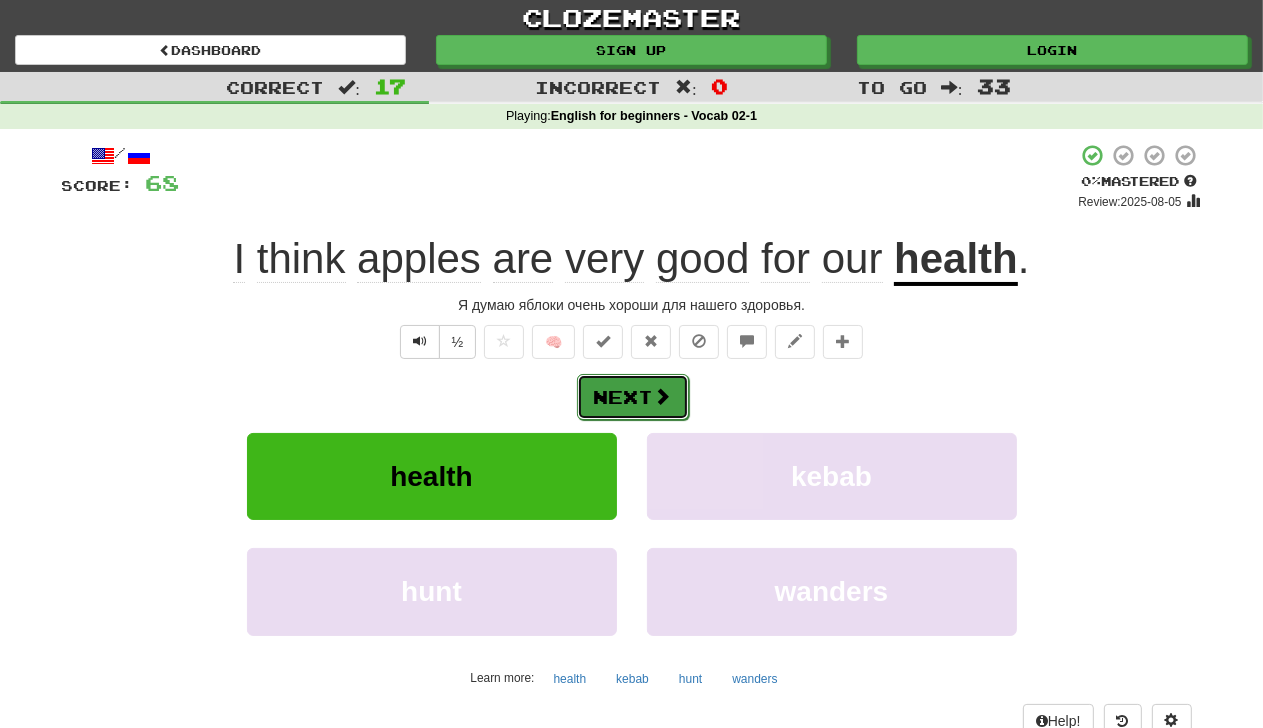 click on "Next" at bounding box center [633, 397] 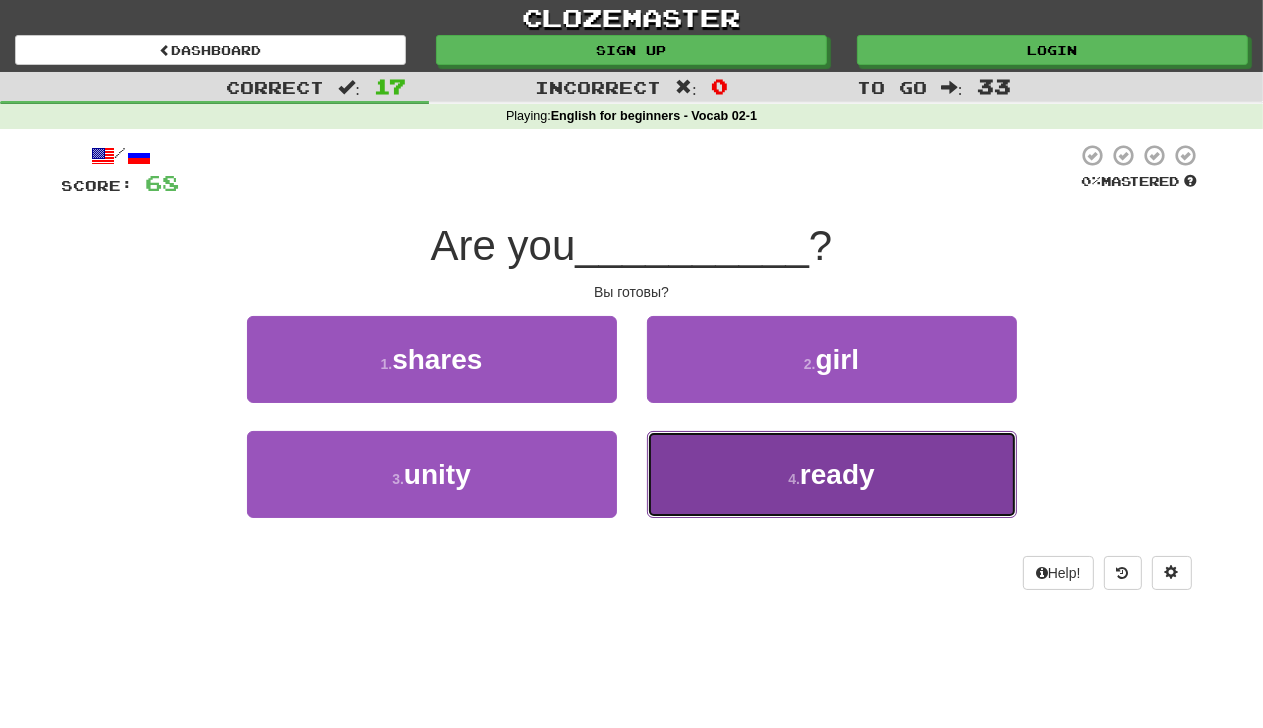 click on "4 ." at bounding box center (794, 479) 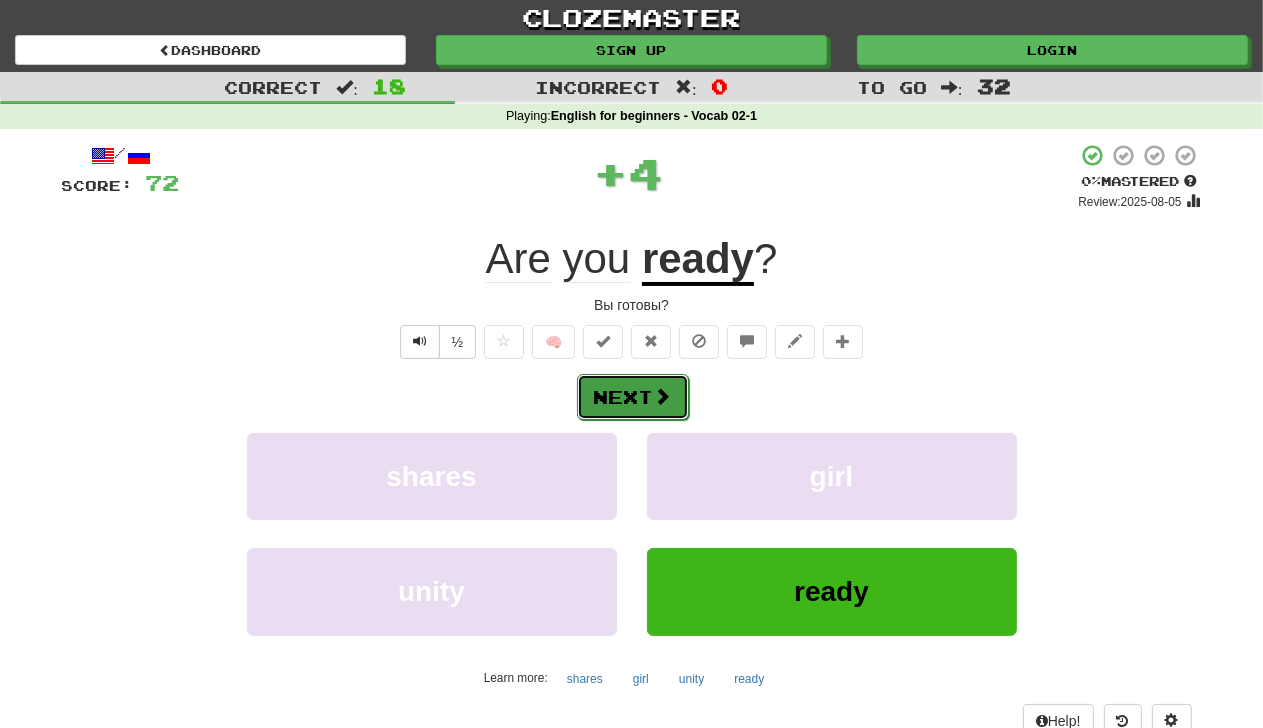 click at bounding box center [663, 396] 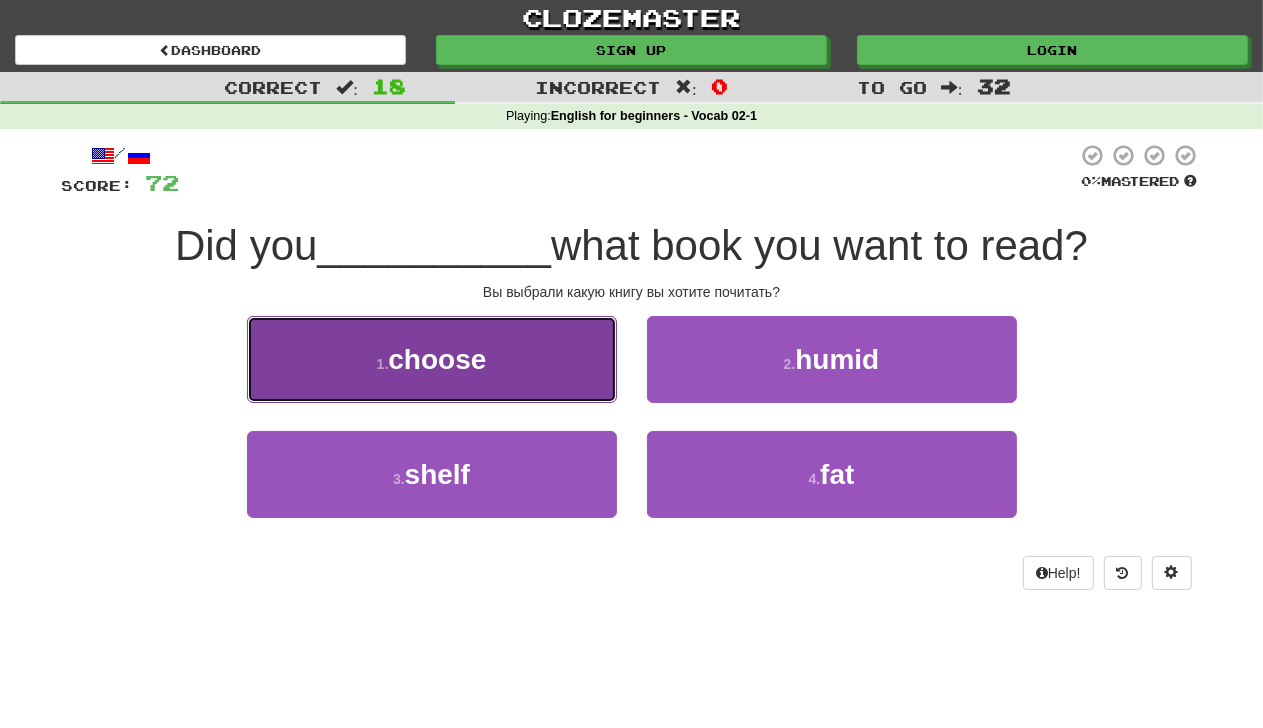 click on "choose" at bounding box center [437, 359] 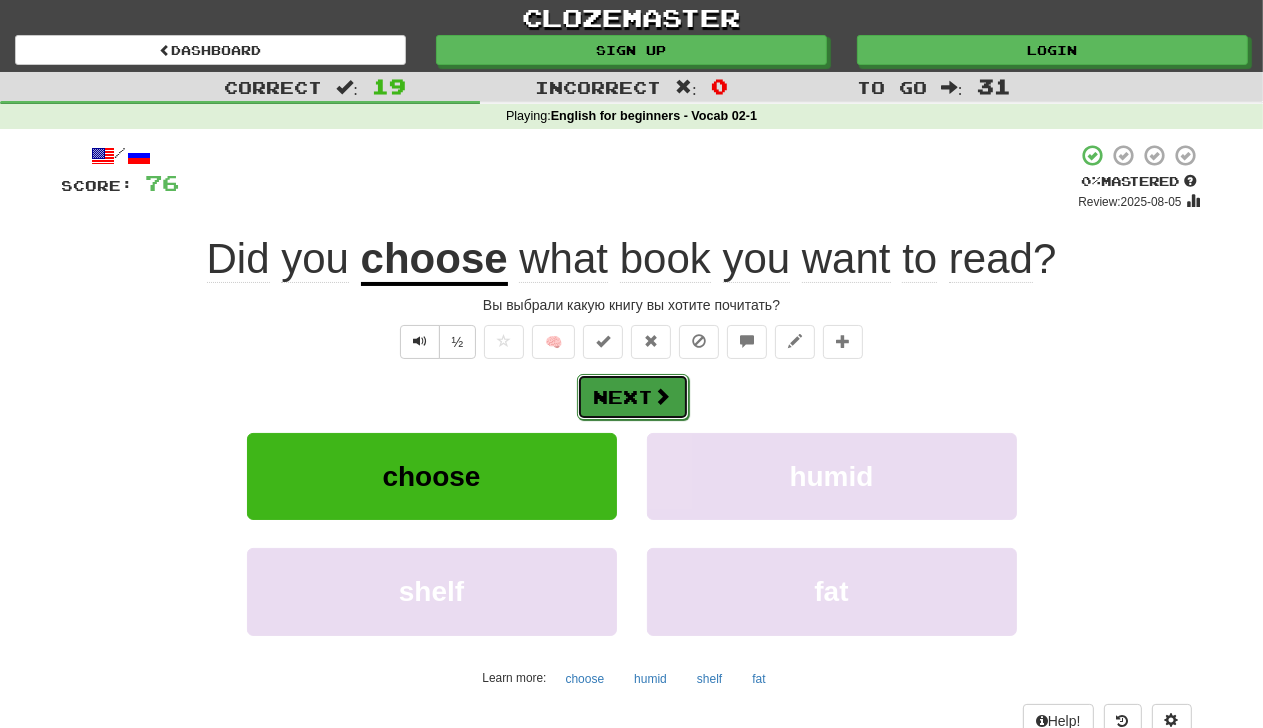 click on "Next" at bounding box center (633, 397) 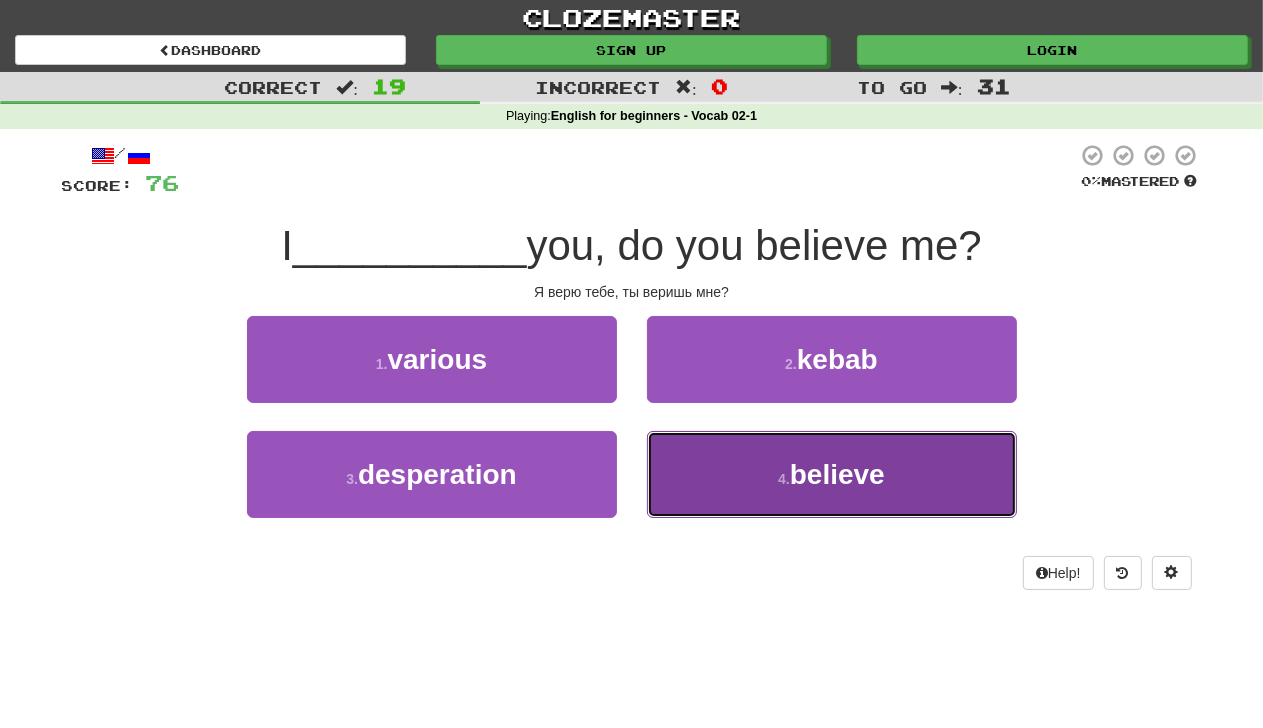 click on "4 .  believe" at bounding box center [832, 474] 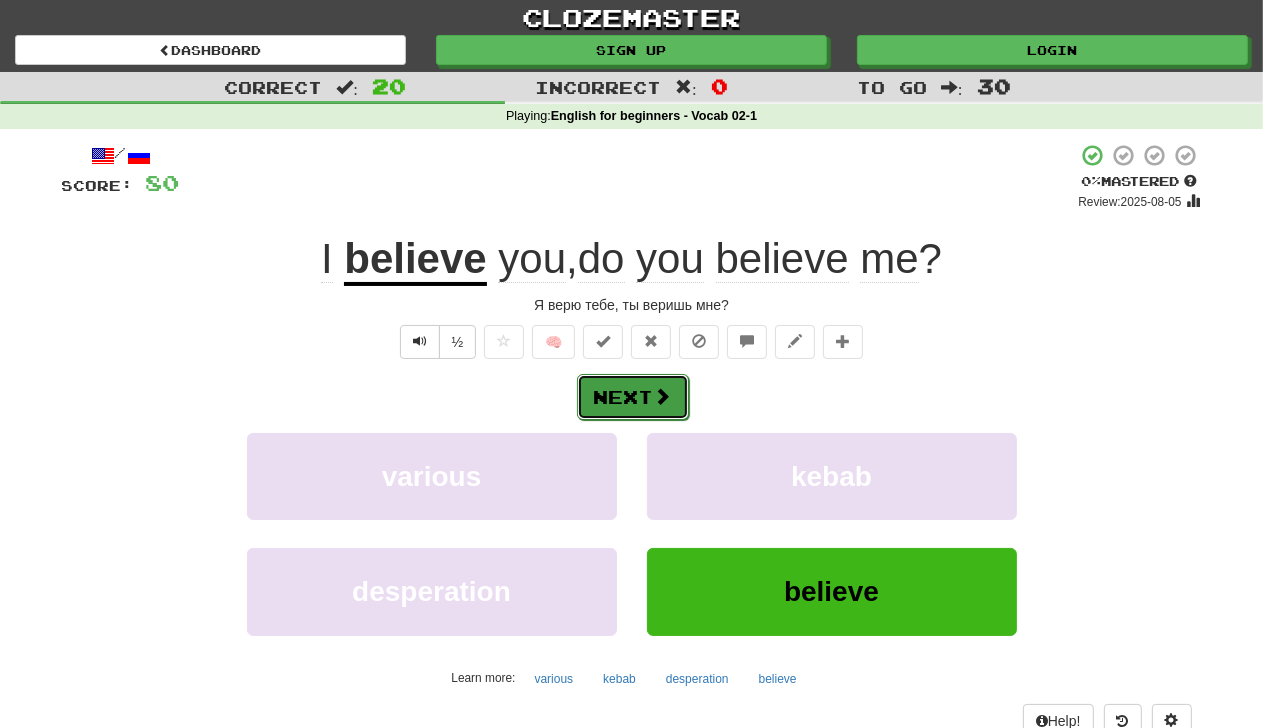 click on "Next" at bounding box center (633, 397) 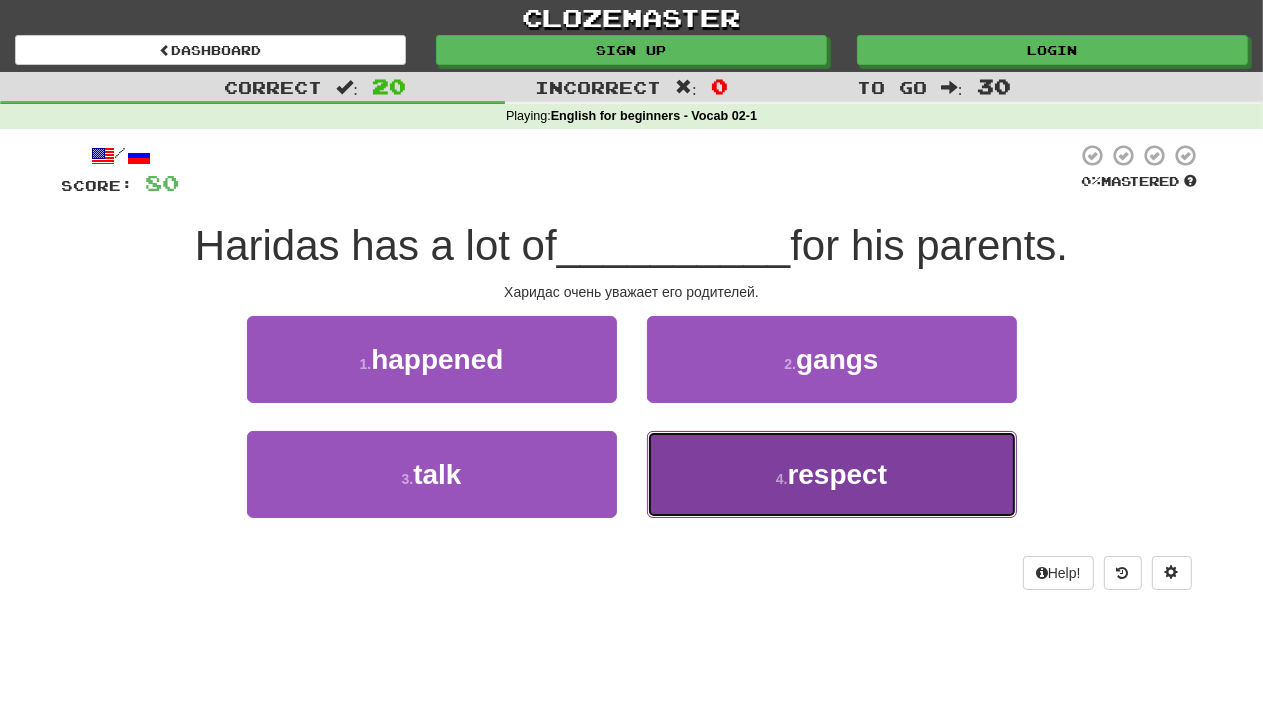 click on "4 .  respect" at bounding box center [832, 474] 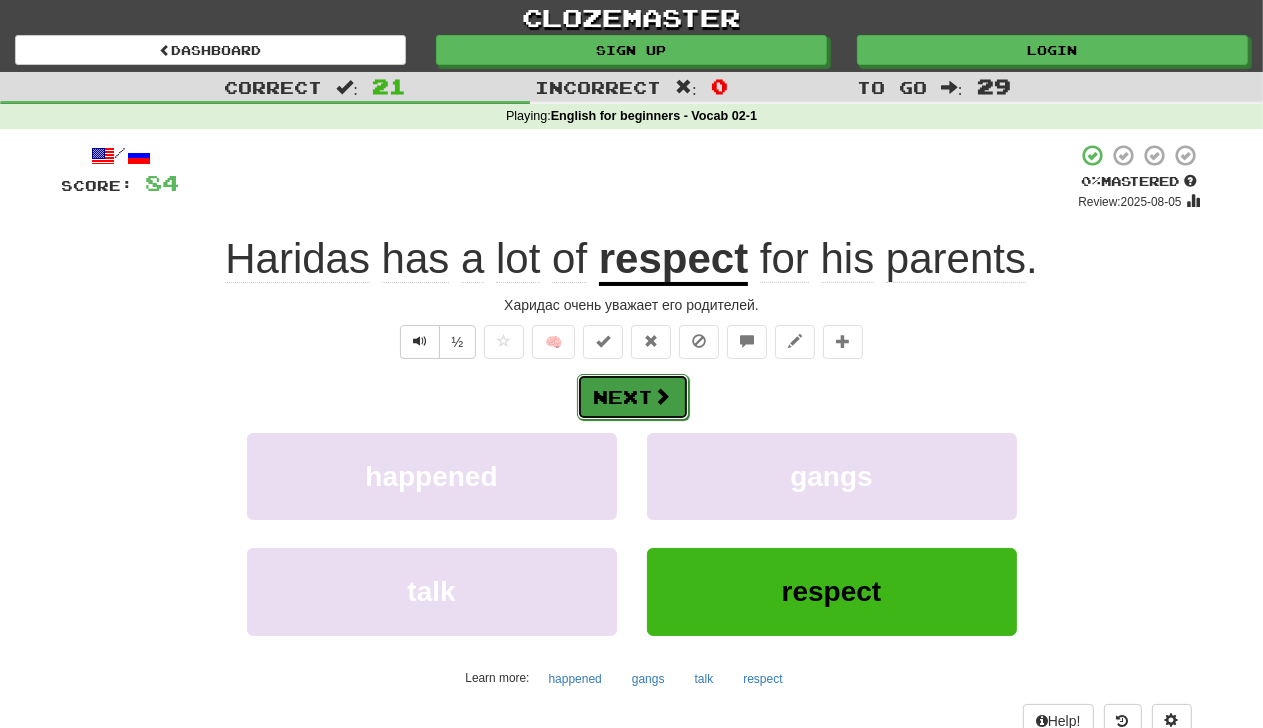 click on "Next" at bounding box center (633, 397) 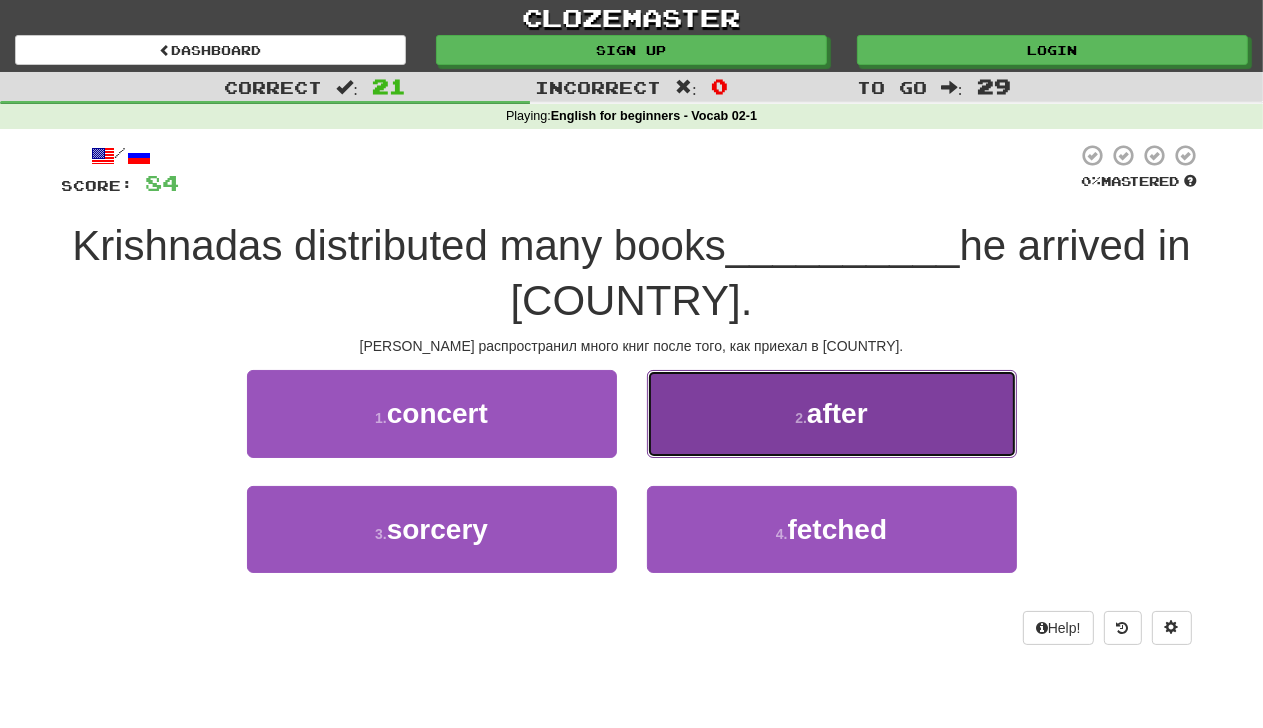 click on "after" at bounding box center [837, 413] 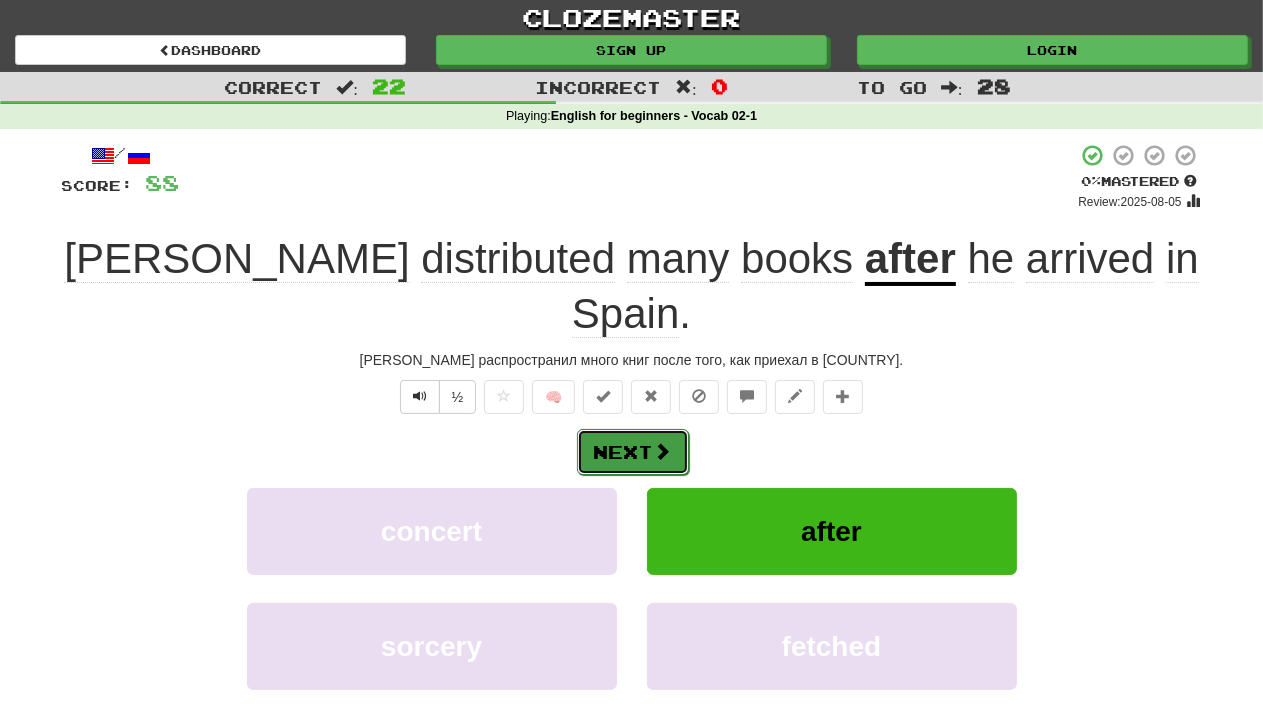 click on "Next" at bounding box center (633, 452) 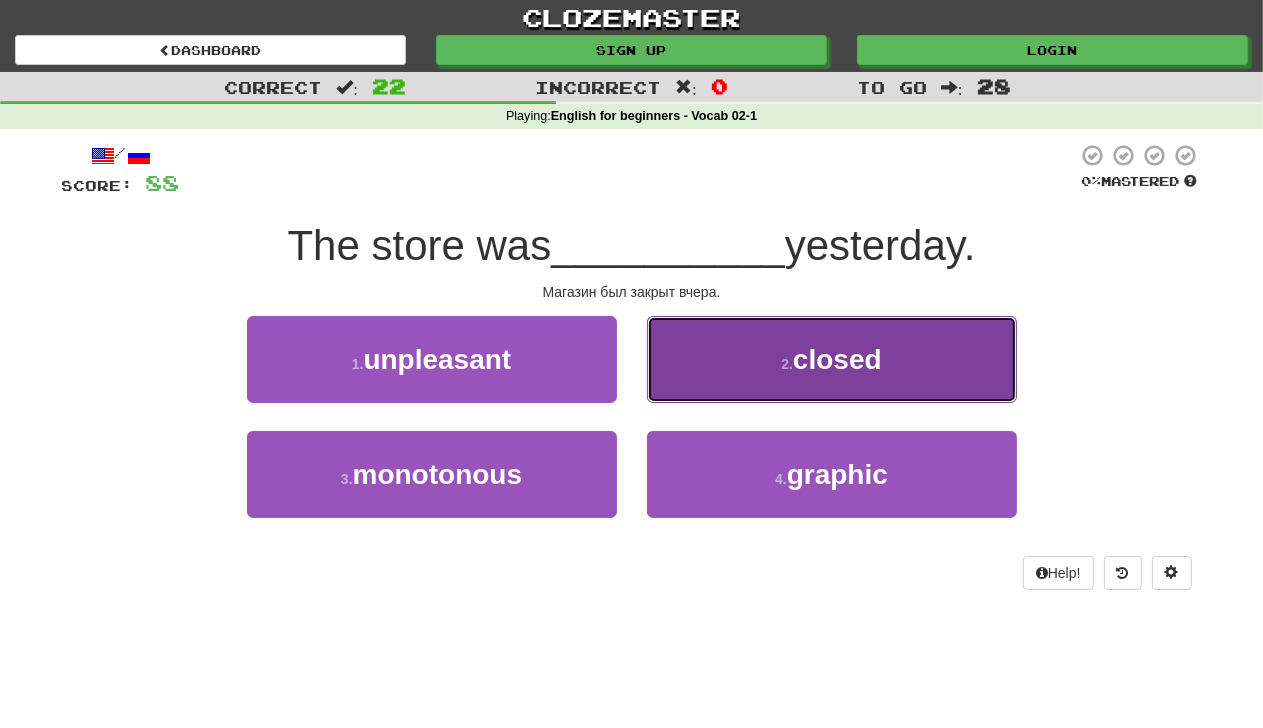 click on "2 .  closed" at bounding box center (832, 359) 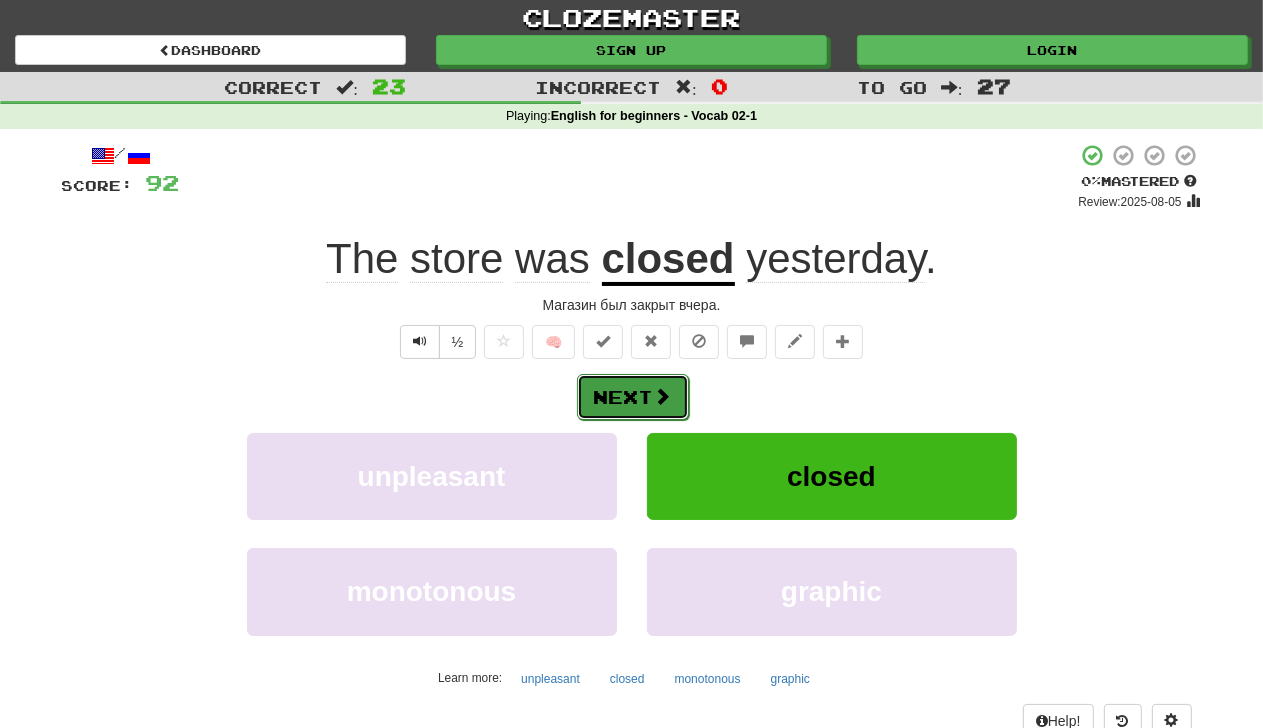 click on "Next" at bounding box center [633, 397] 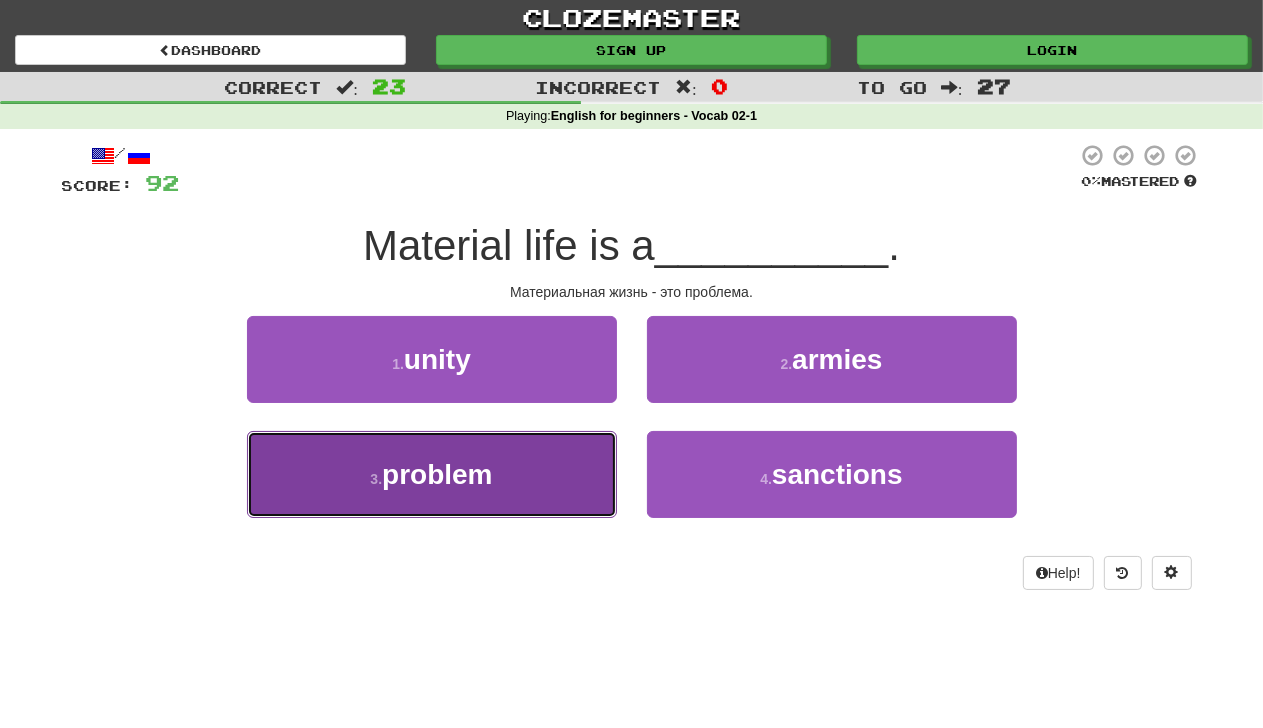 click on "problem" at bounding box center [437, 474] 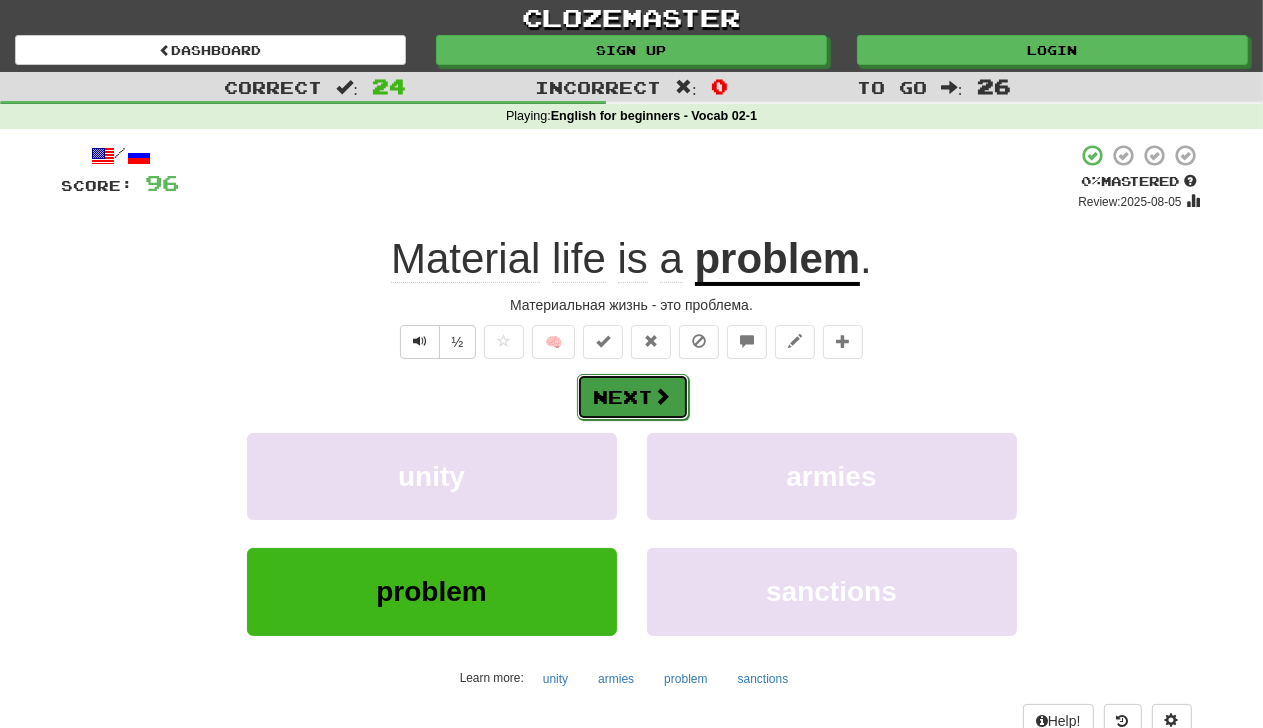 click on "Next" at bounding box center [633, 397] 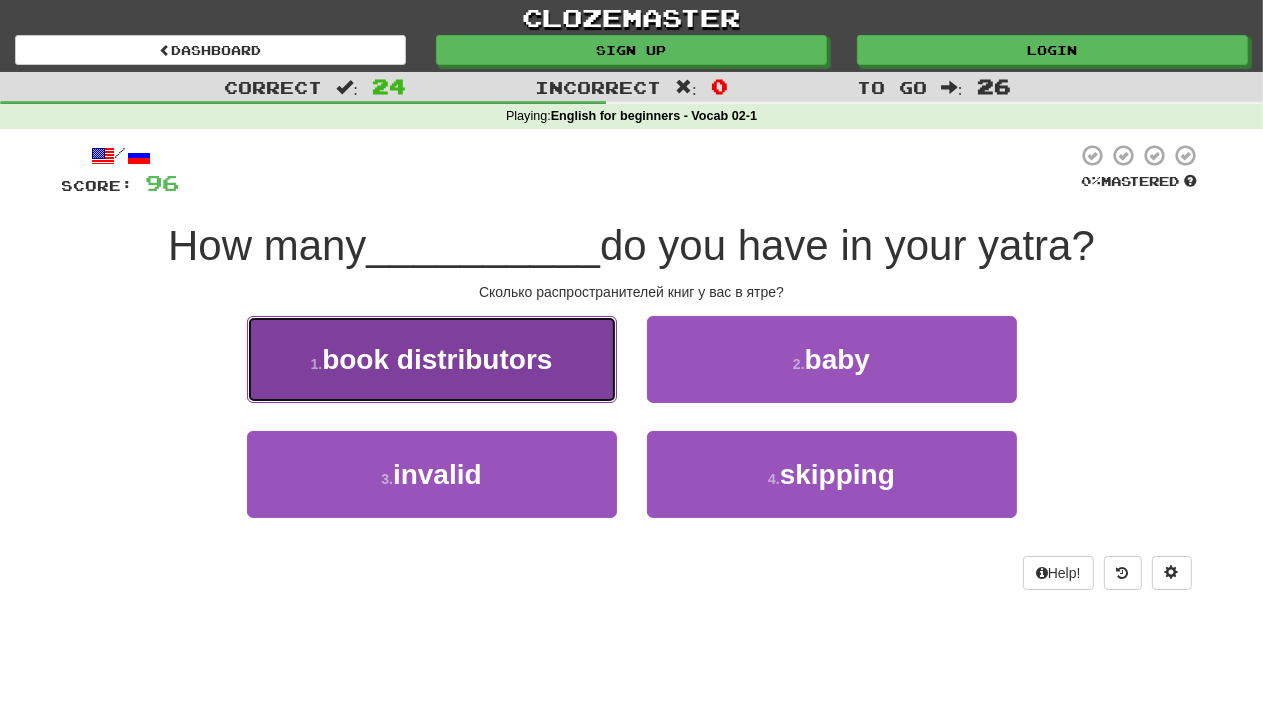 click on "book distributors" at bounding box center [437, 359] 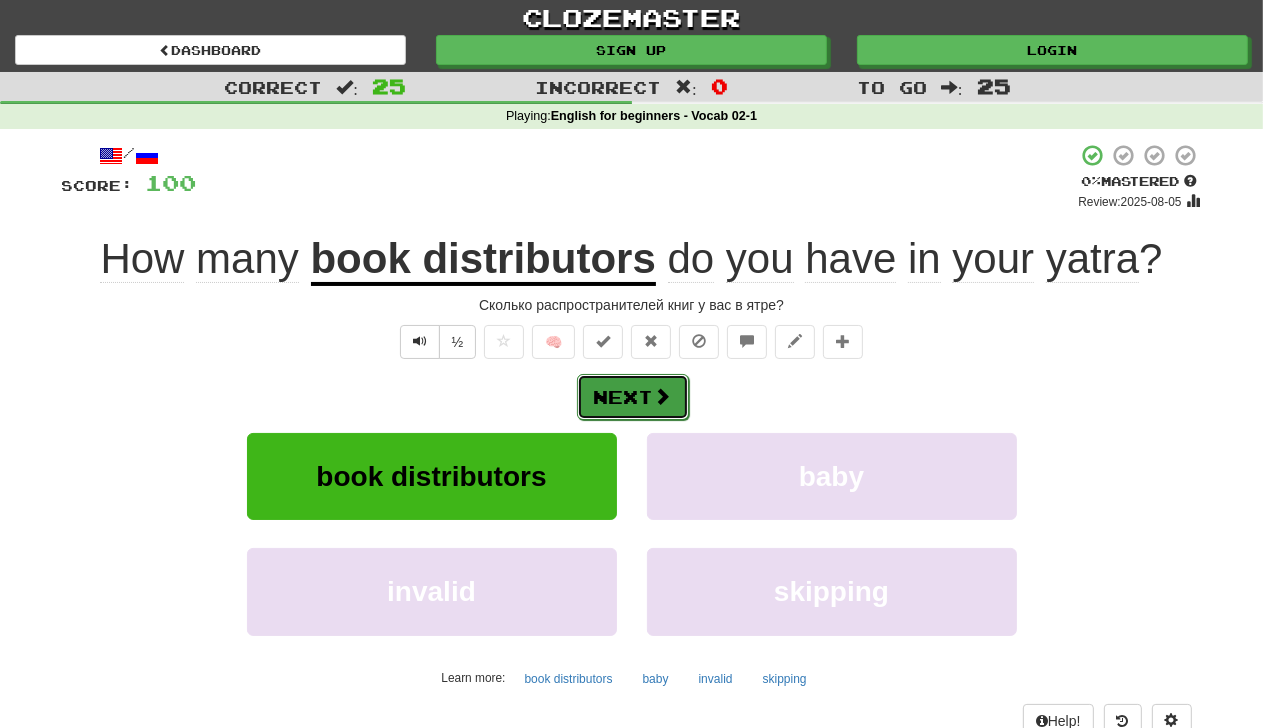 click on "Next" at bounding box center (633, 397) 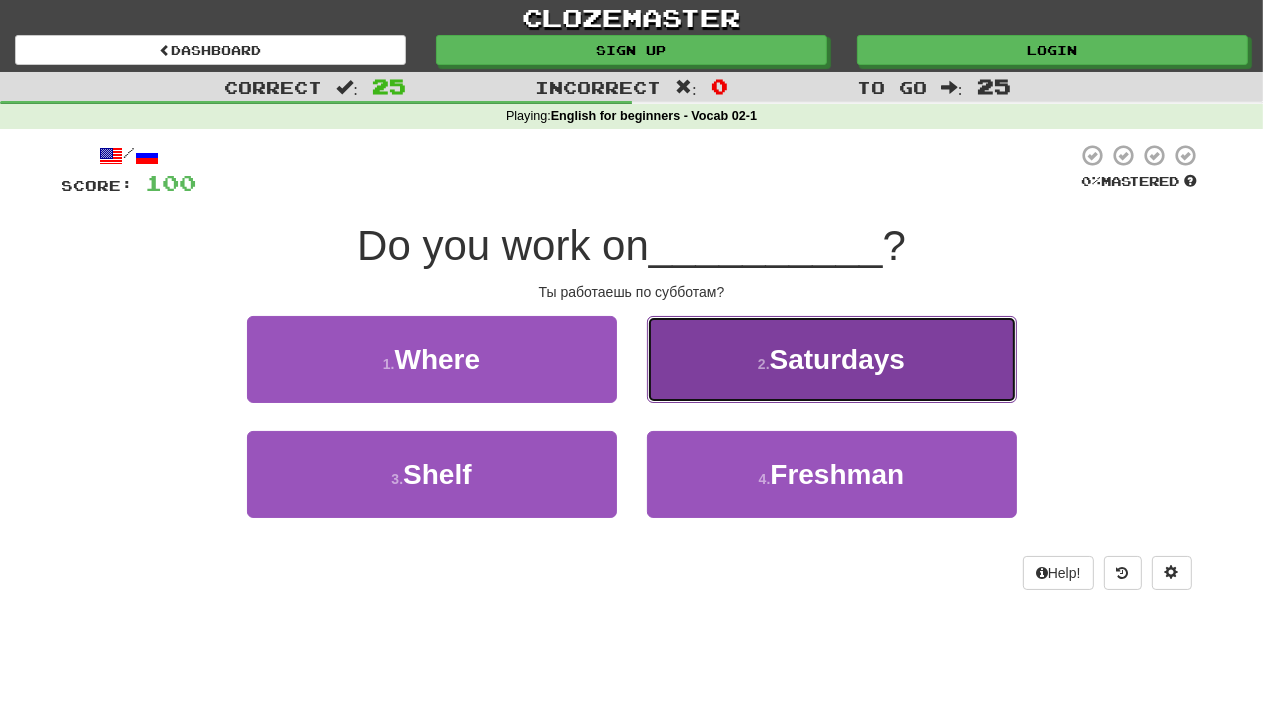 click on "Saturdays" at bounding box center [837, 359] 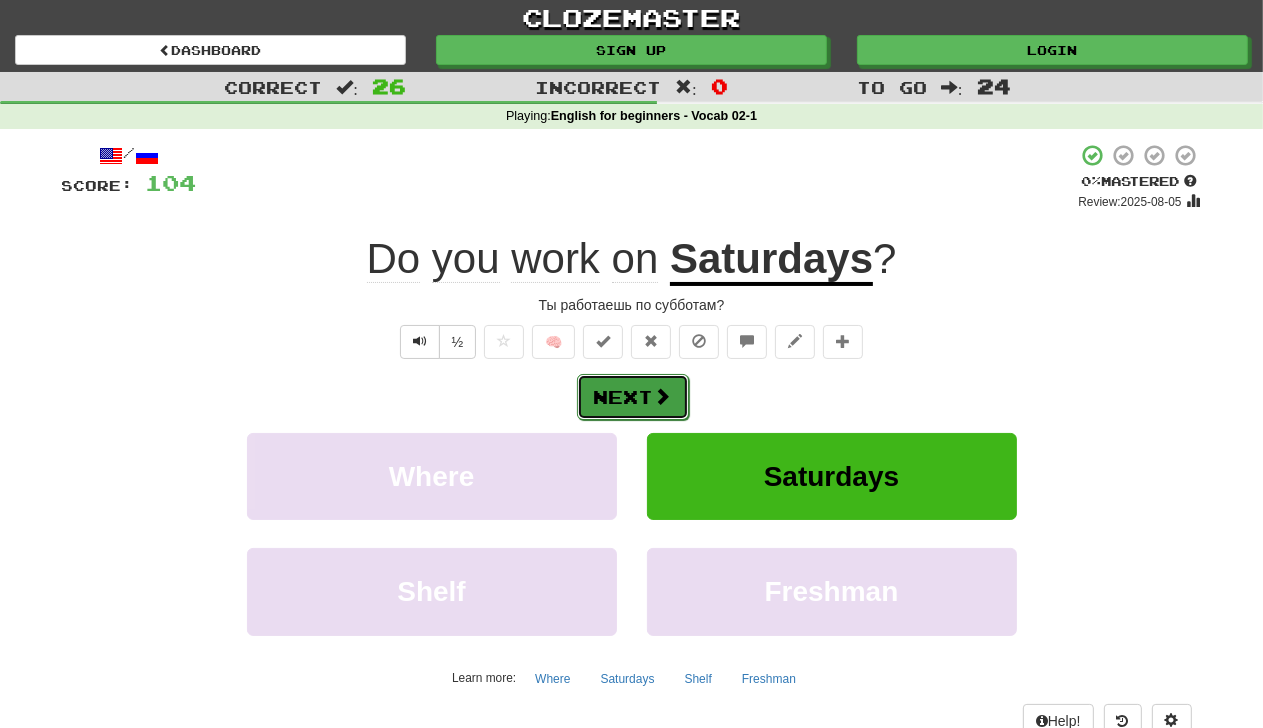 click on "Next" at bounding box center [633, 397] 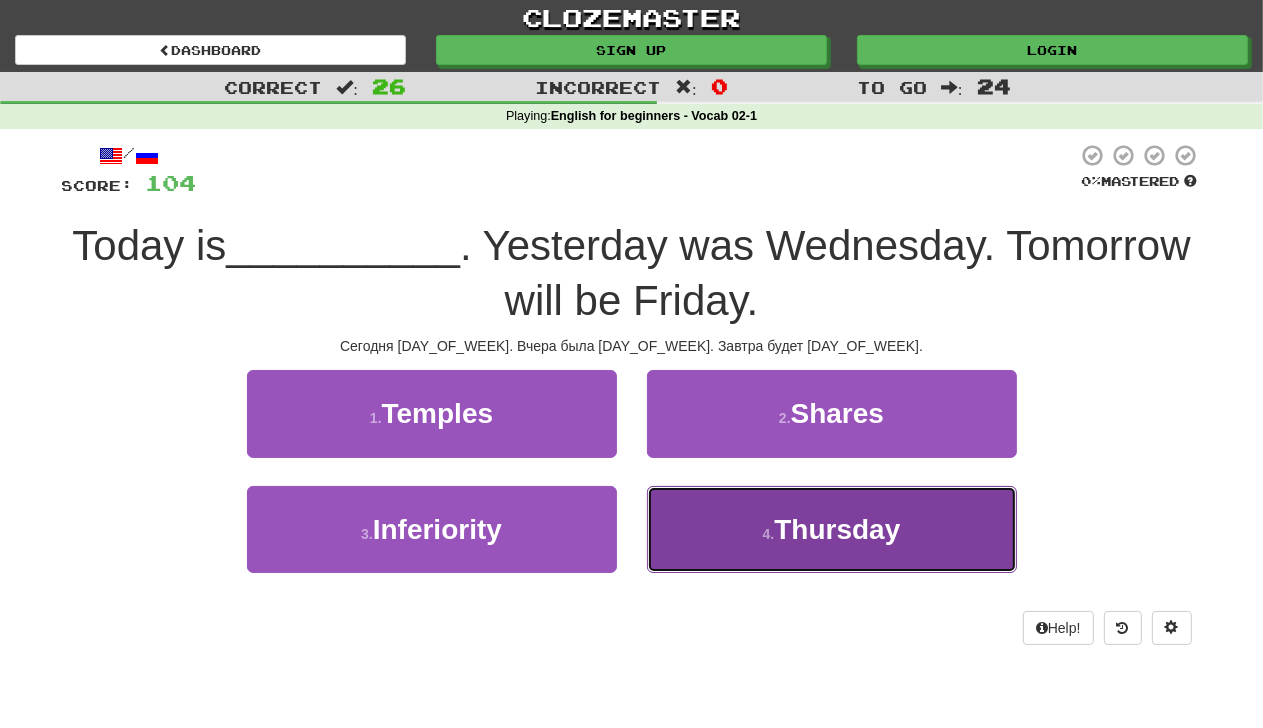 click on "Thursday" at bounding box center [837, 529] 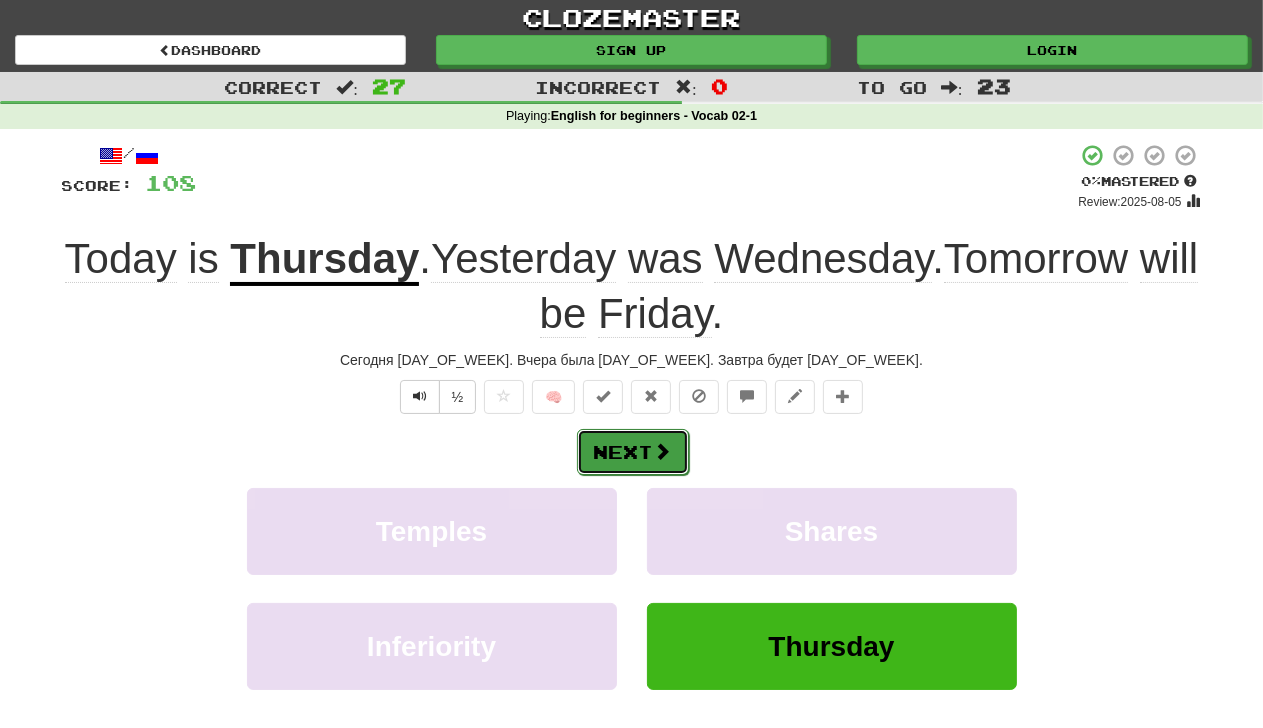 click on "Next" at bounding box center (633, 452) 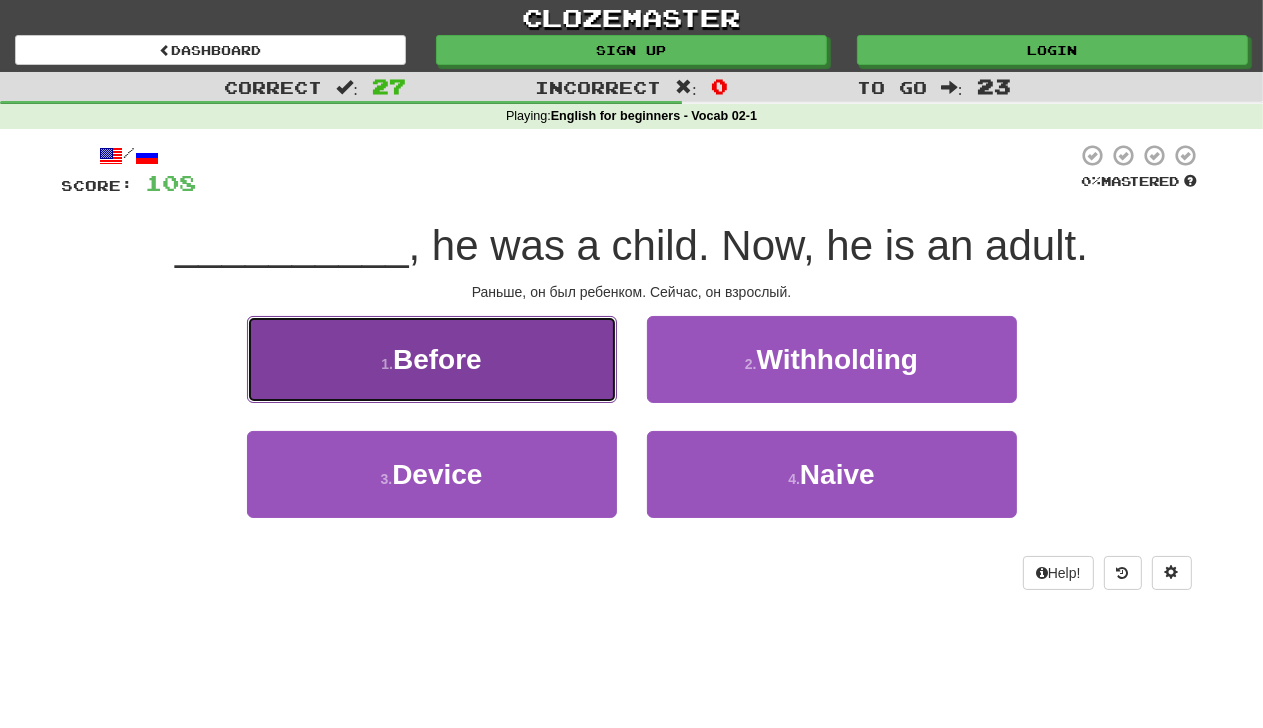 click on "Before" at bounding box center [437, 359] 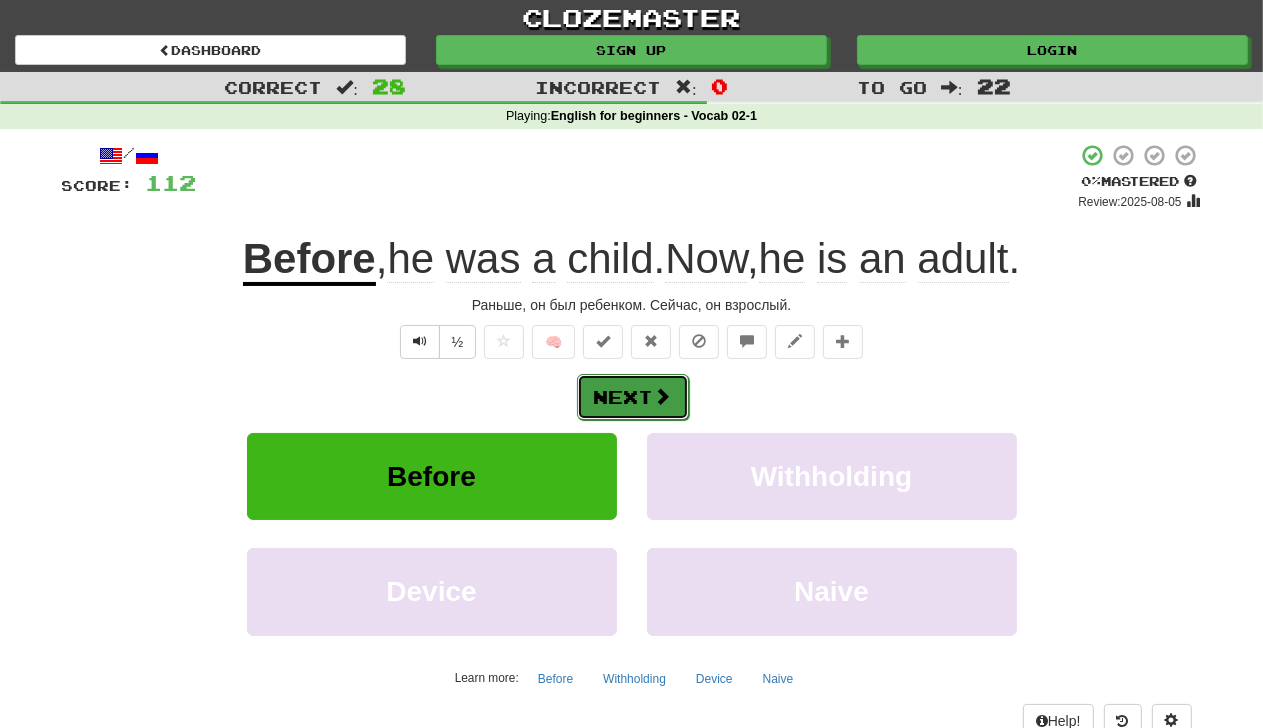 click on "Next" at bounding box center (633, 397) 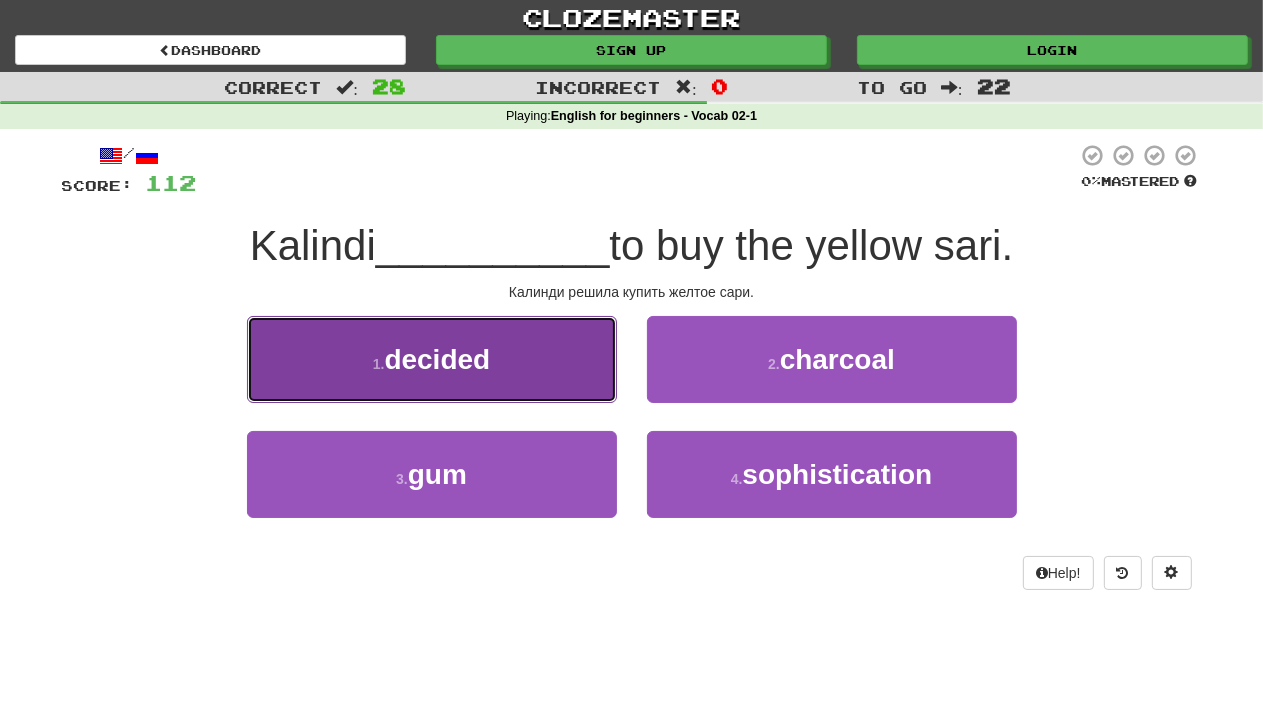 click on "decided" at bounding box center [437, 359] 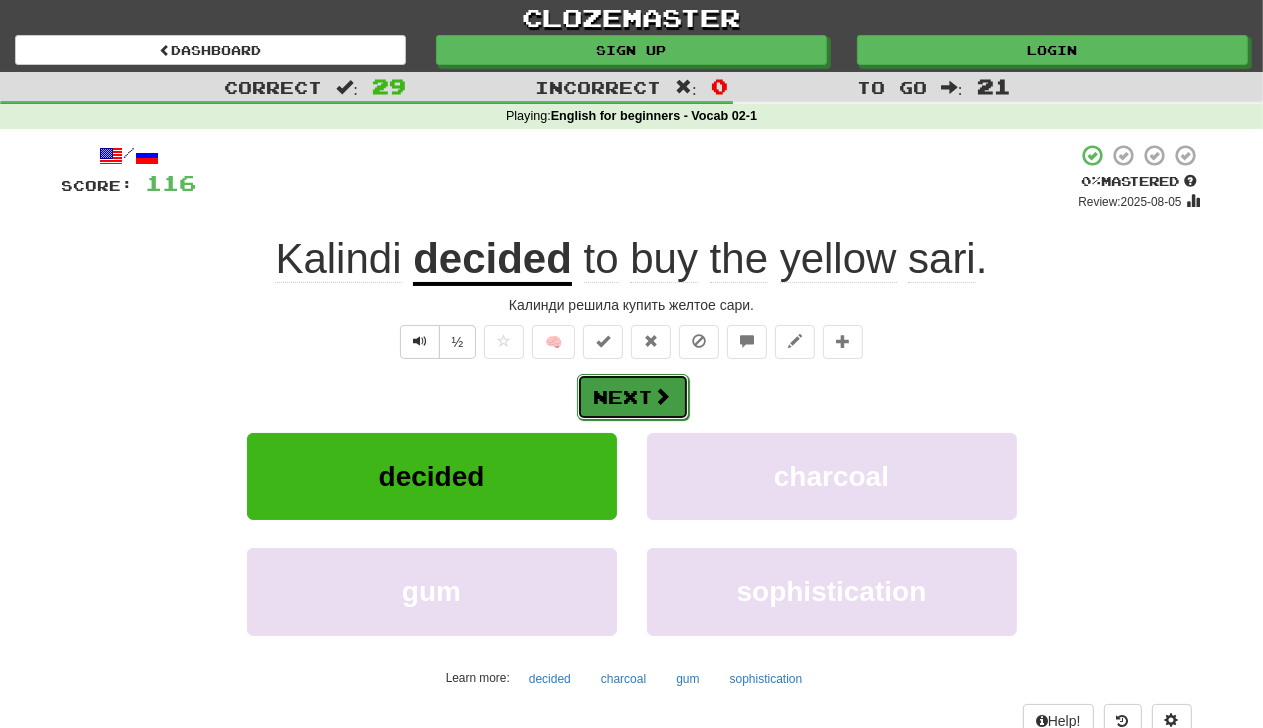 click on "Next" at bounding box center (633, 397) 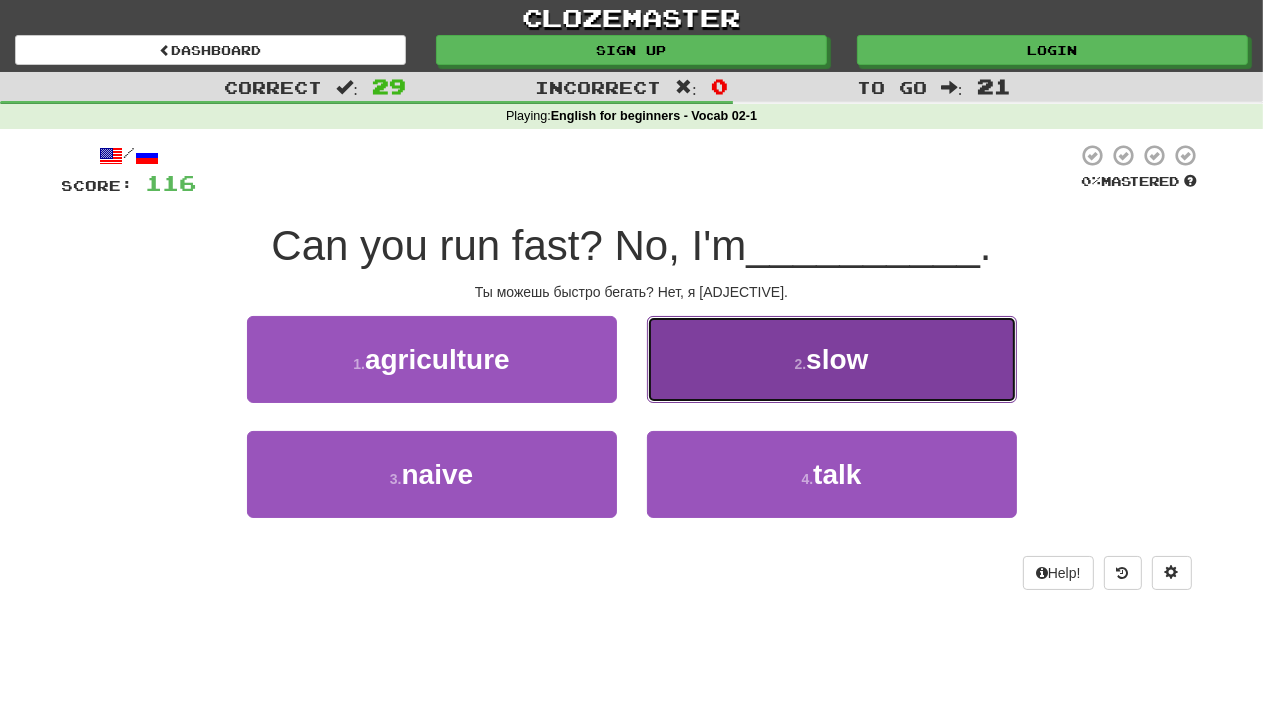 click on "slow" at bounding box center (837, 359) 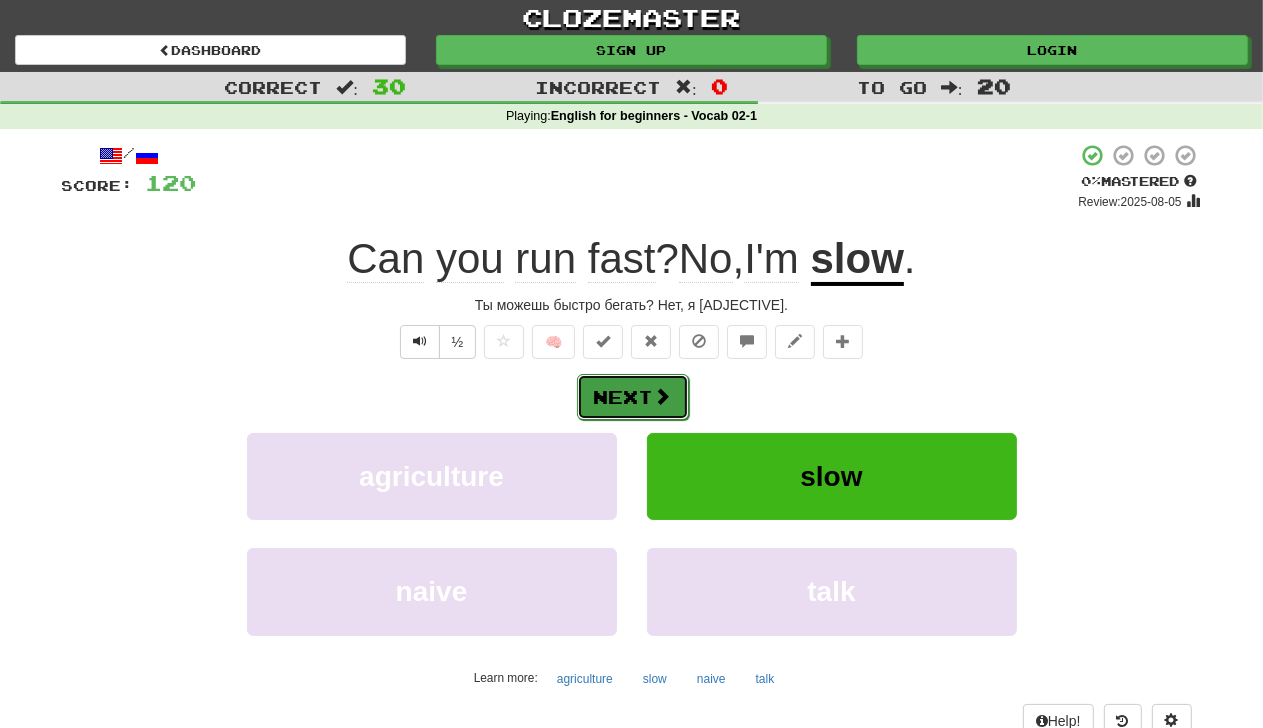 click on "Next" at bounding box center (633, 397) 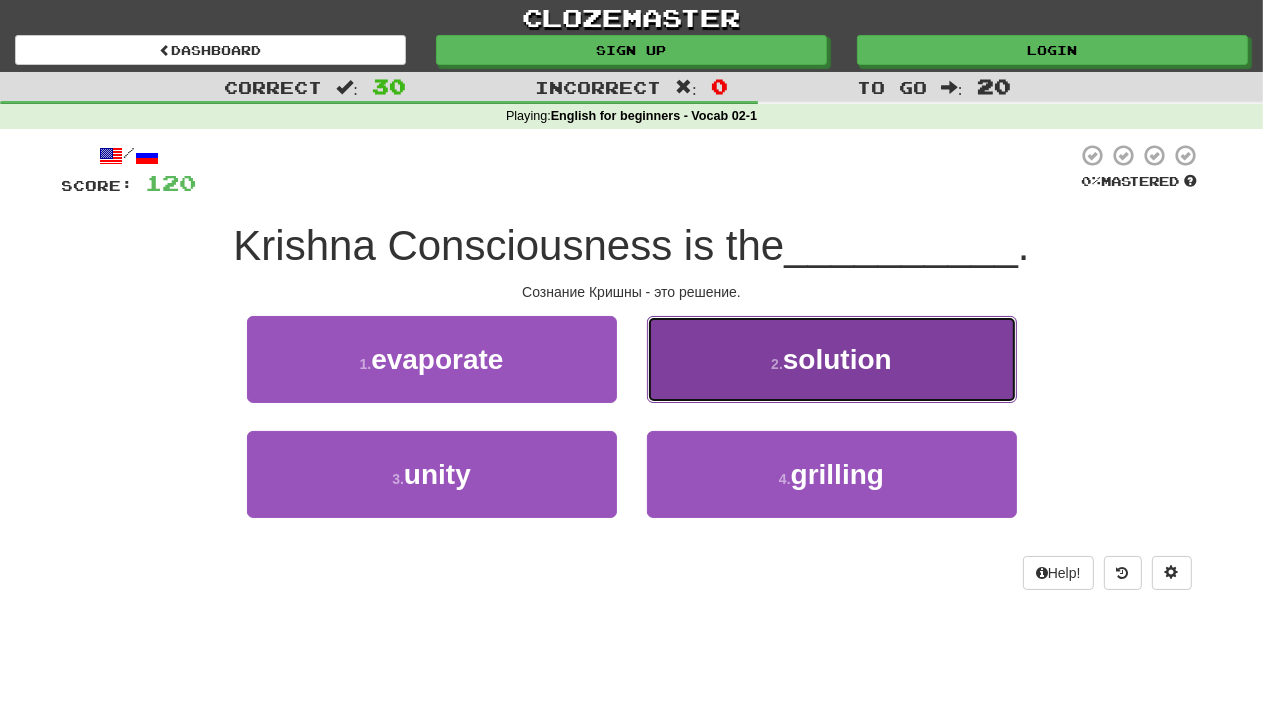click on "solution" at bounding box center [837, 359] 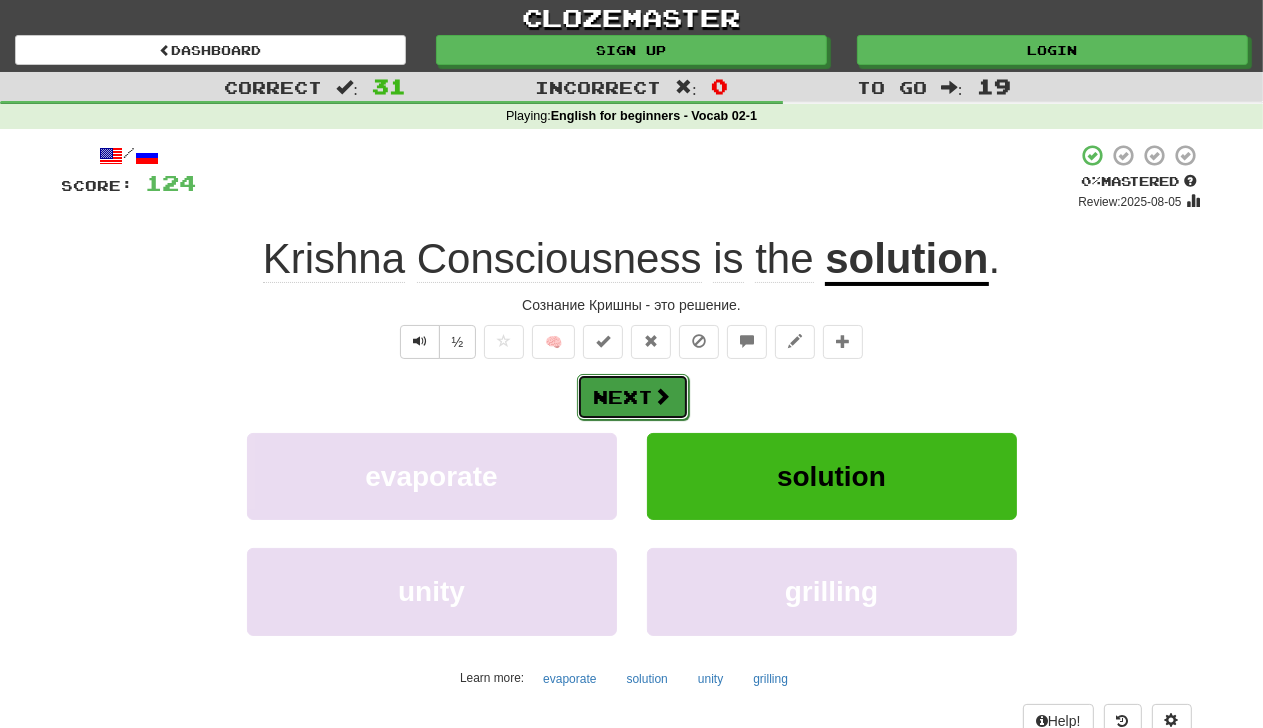 click on "Next" at bounding box center [633, 397] 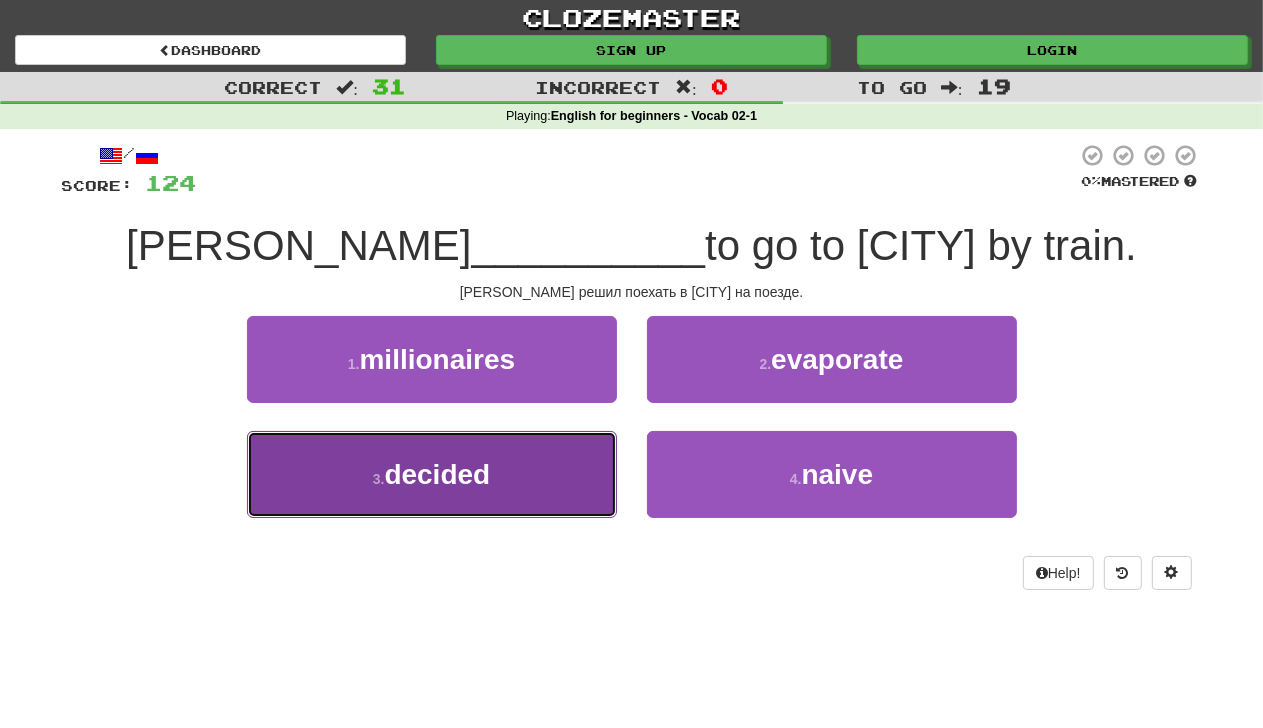 click on "decided" at bounding box center (437, 474) 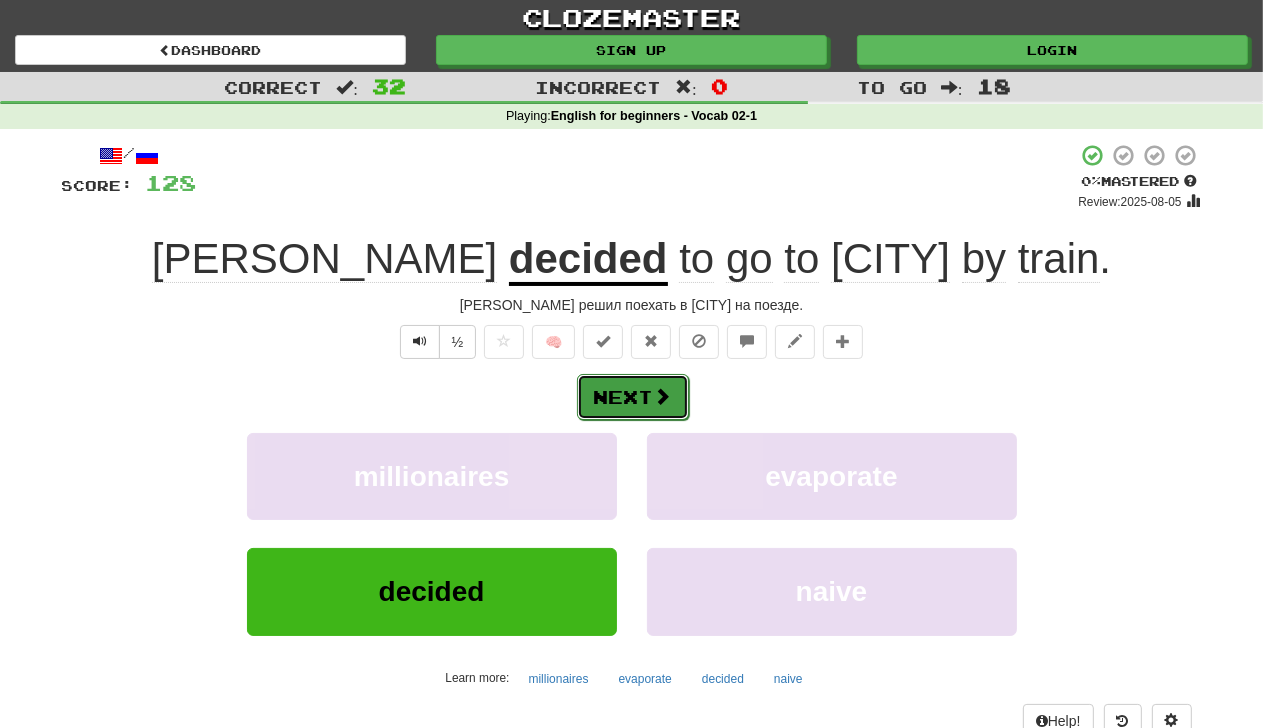 click on "Next" at bounding box center (633, 397) 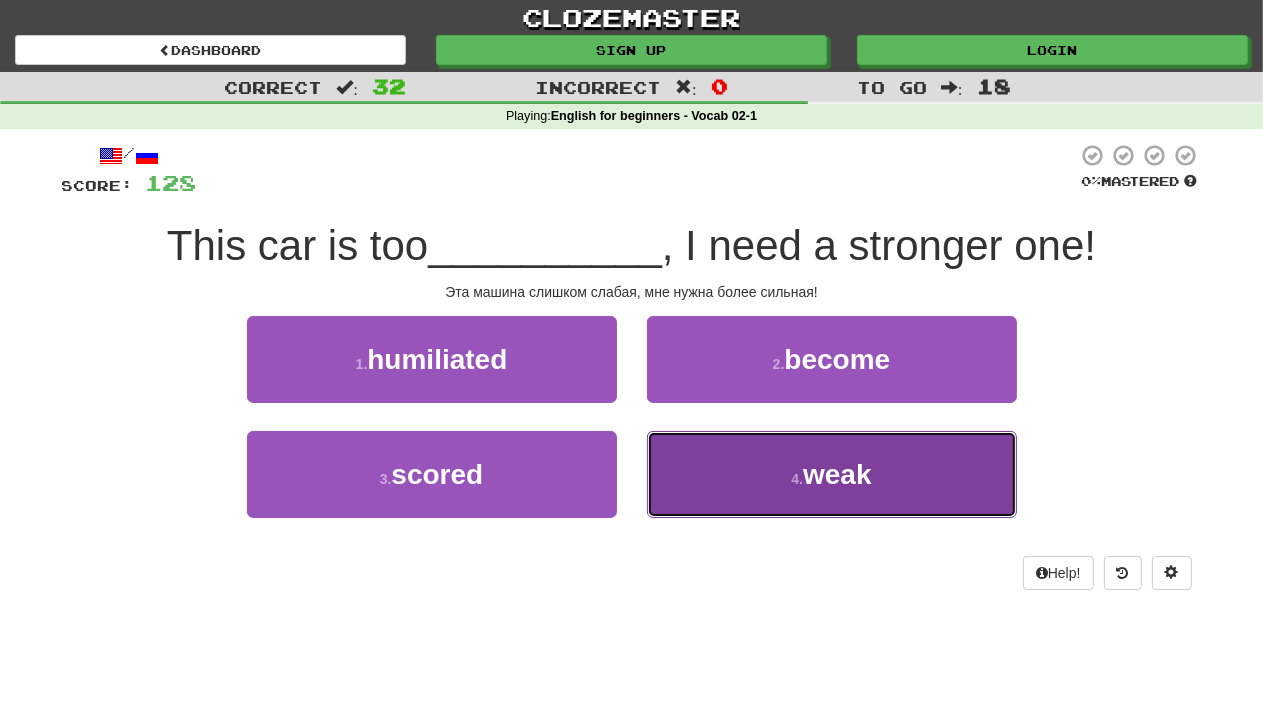 click on "4 .  weak" at bounding box center (832, 474) 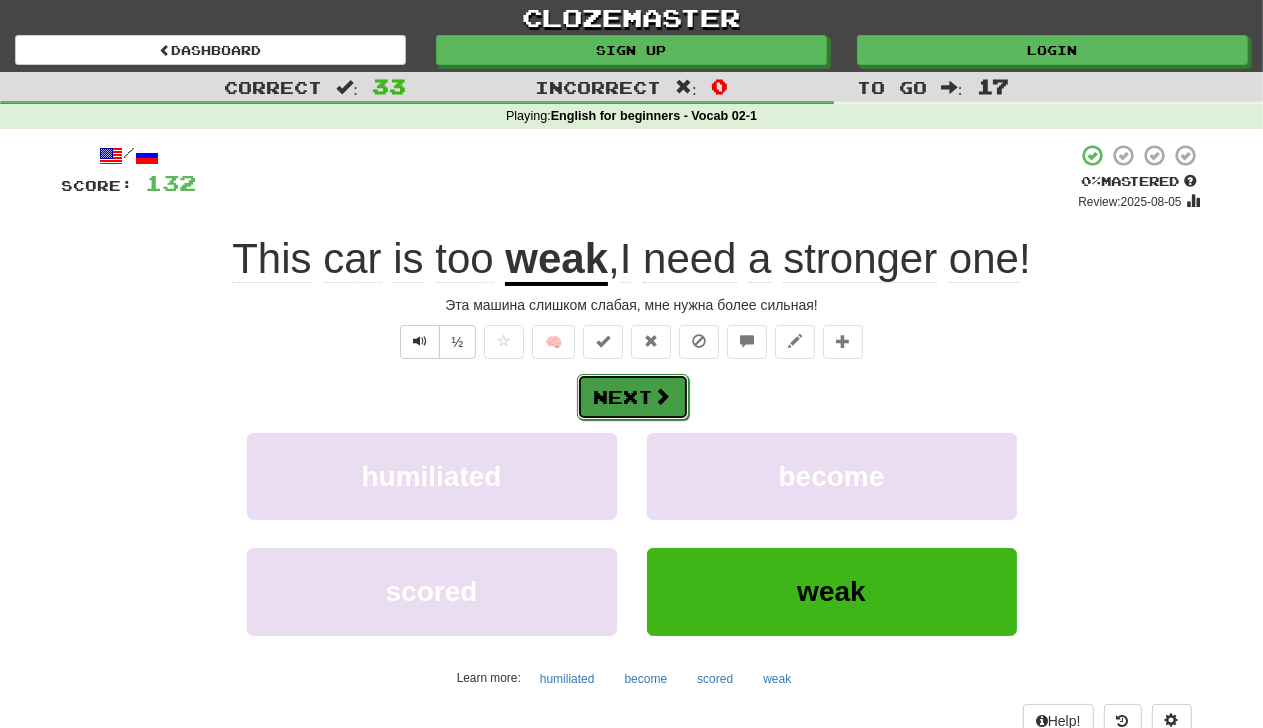 click on "Next" at bounding box center (633, 397) 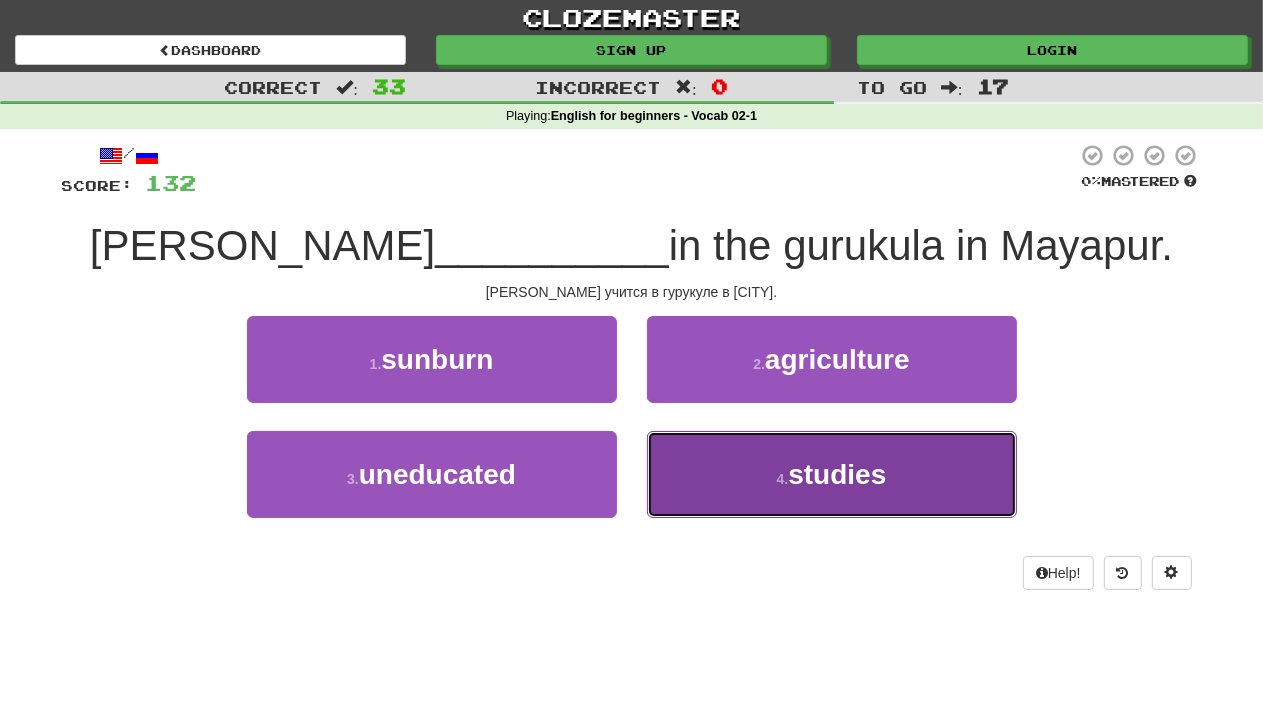 click on "studies" at bounding box center (837, 474) 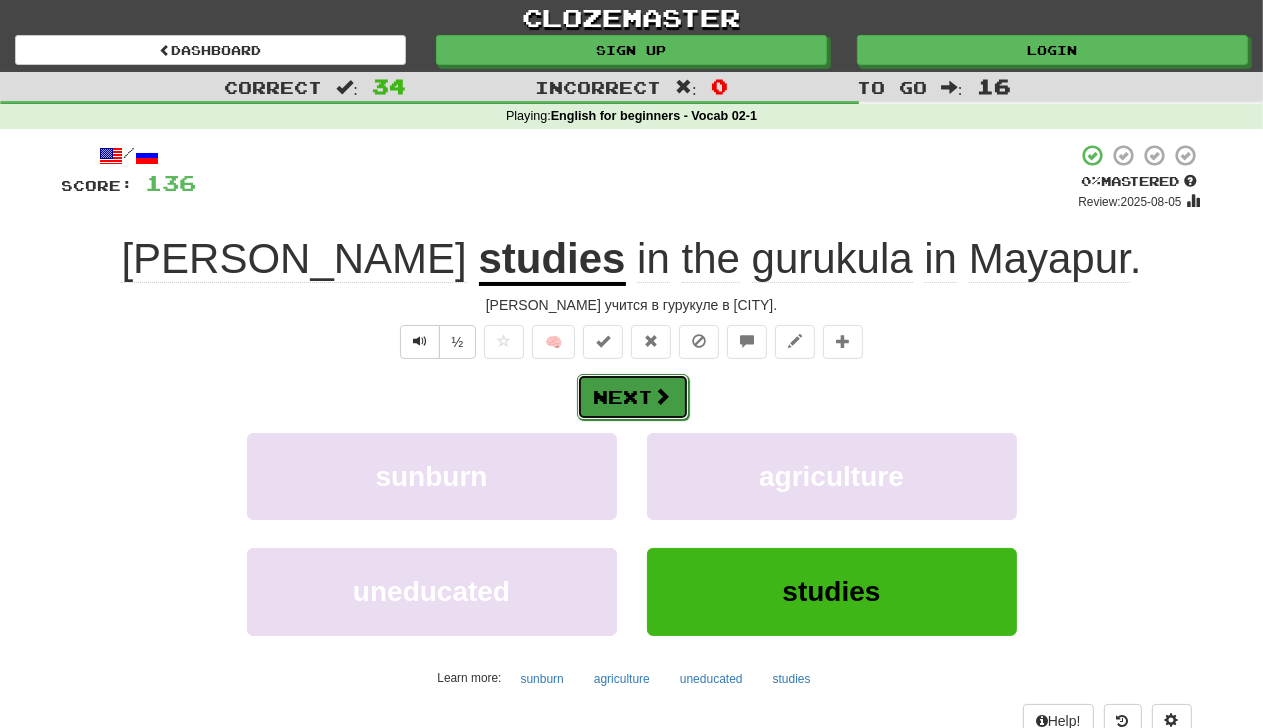 click on "Next" at bounding box center (633, 397) 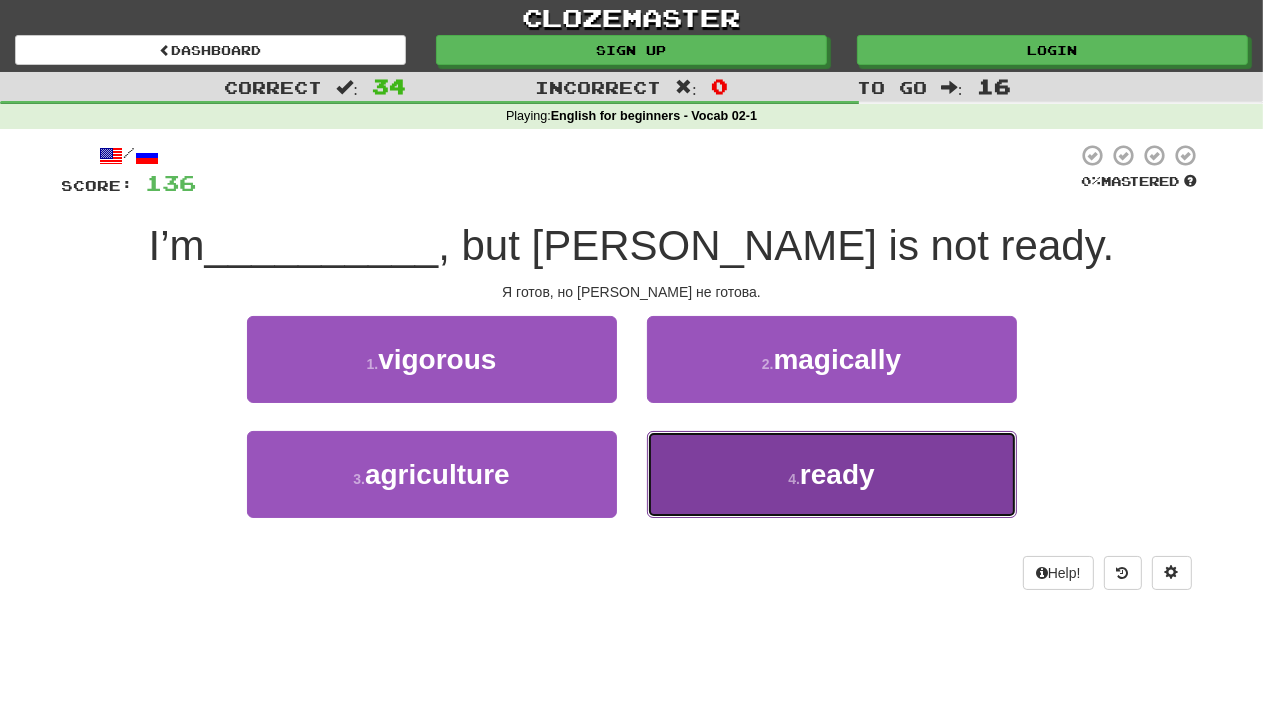 click on "ready" at bounding box center (837, 474) 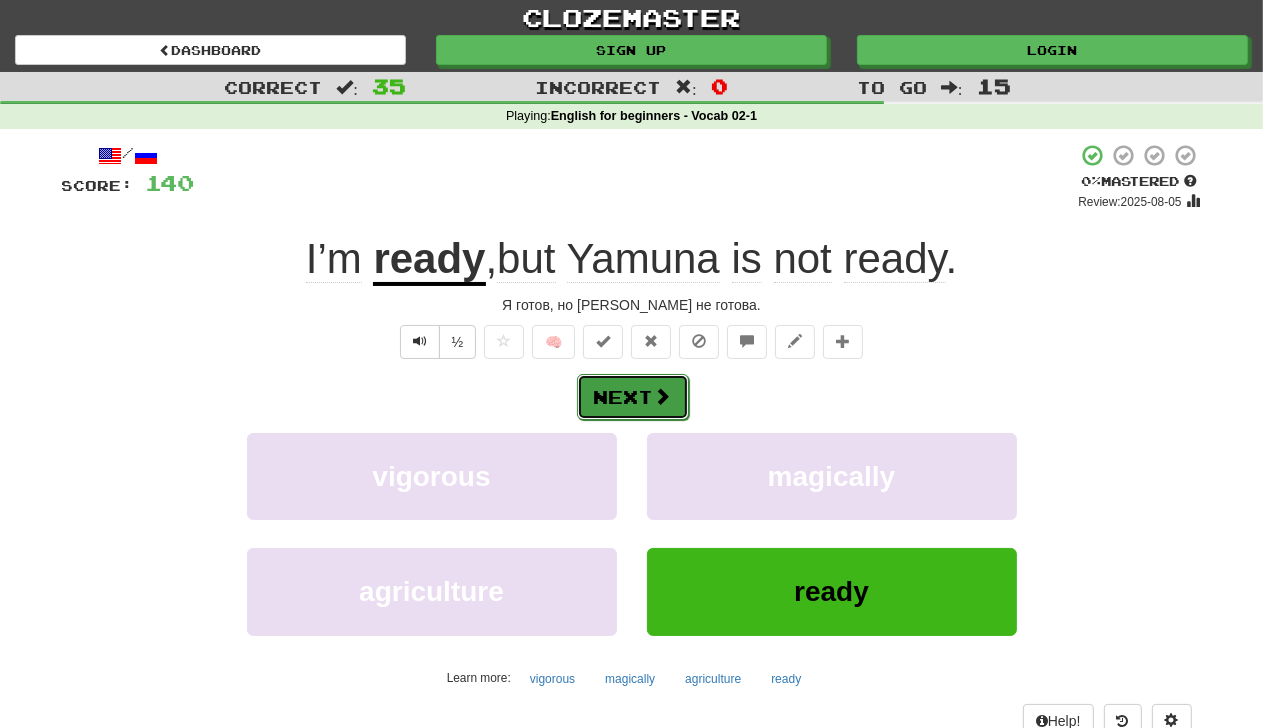 click on "Next" at bounding box center (633, 397) 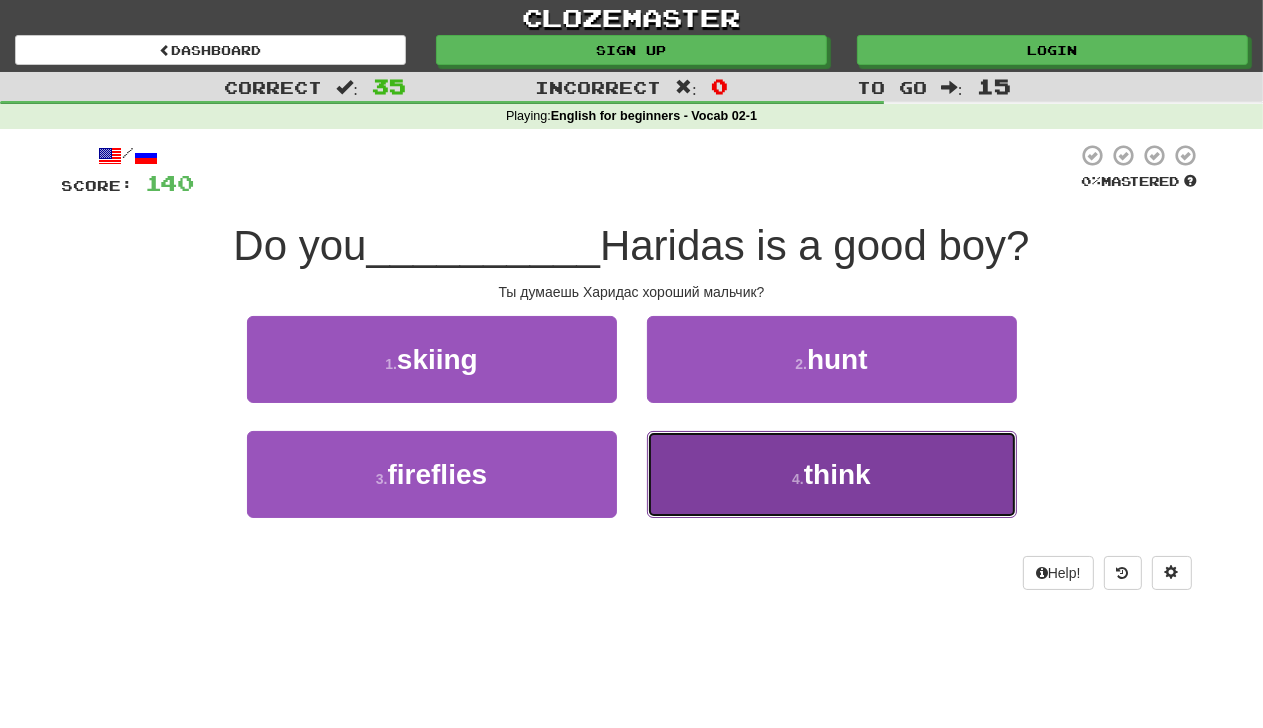 click on "4 .  think" at bounding box center [832, 474] 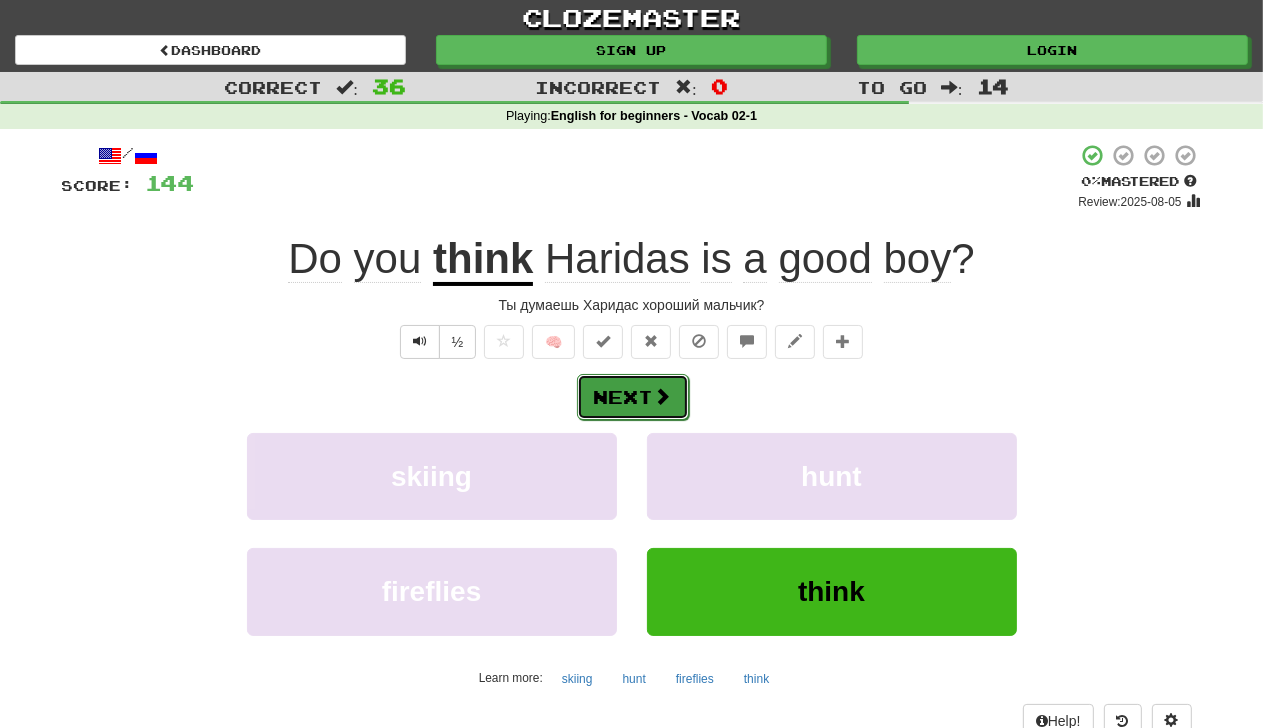 click on "Next" at bounding box center (633, 397) 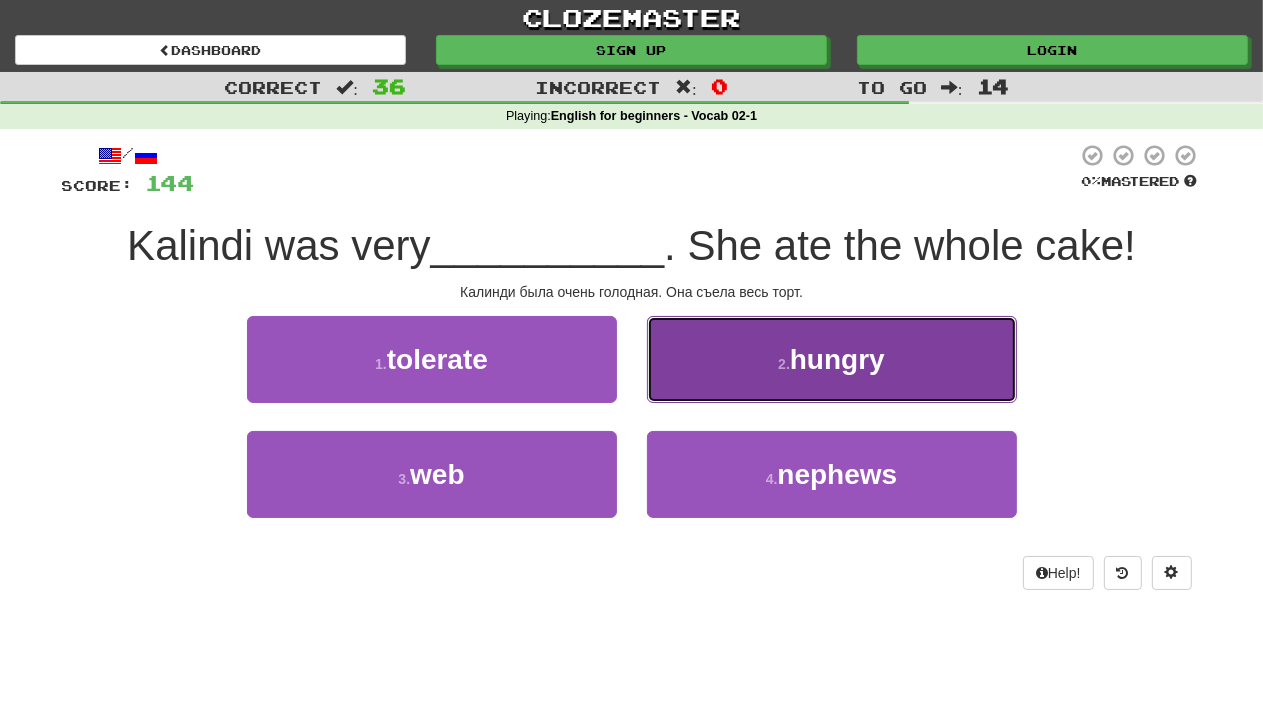 click on "2 .  hungry" at bounding box center (832, 359) 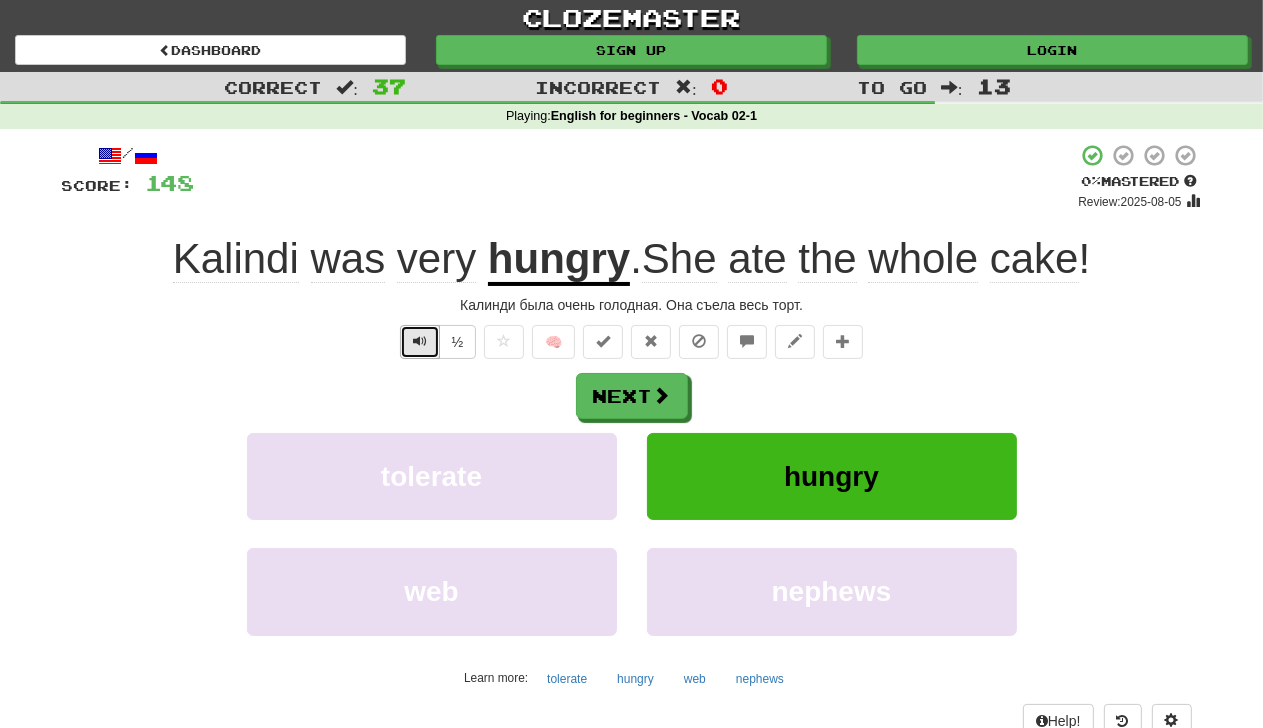 click at bounding box center [420, 341] 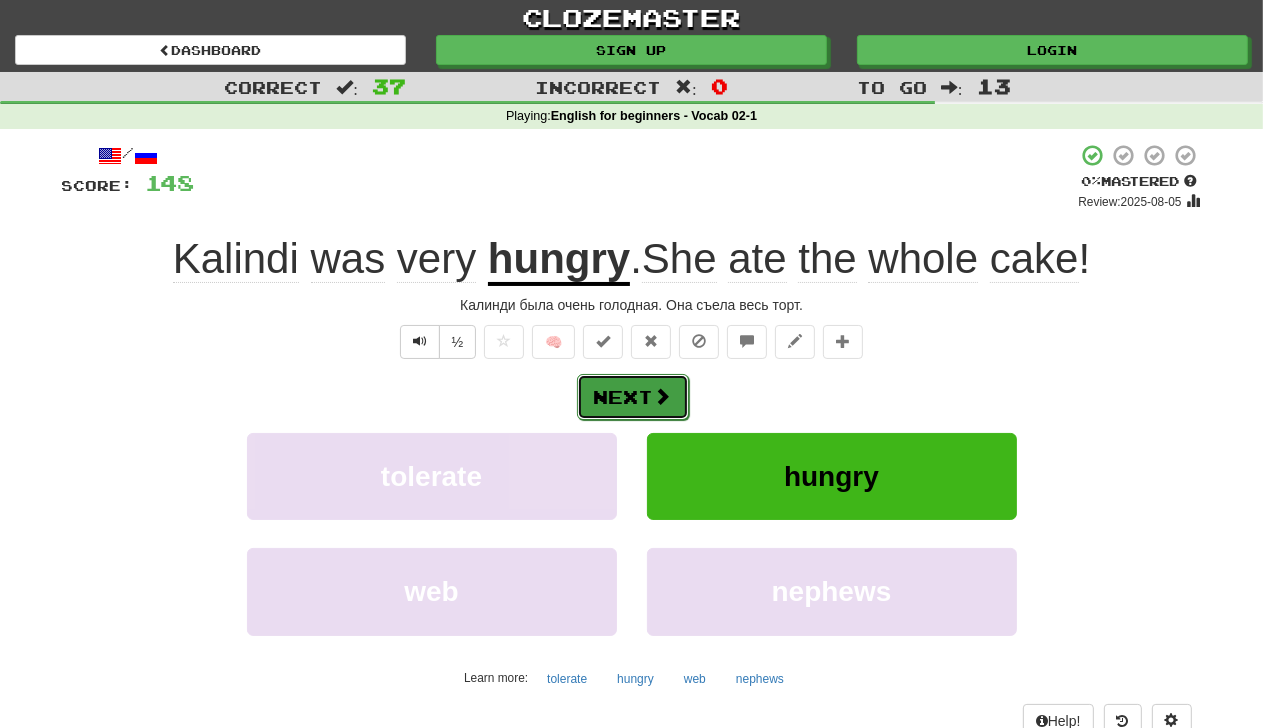 click on "Next" at bounding box center (633, 397) 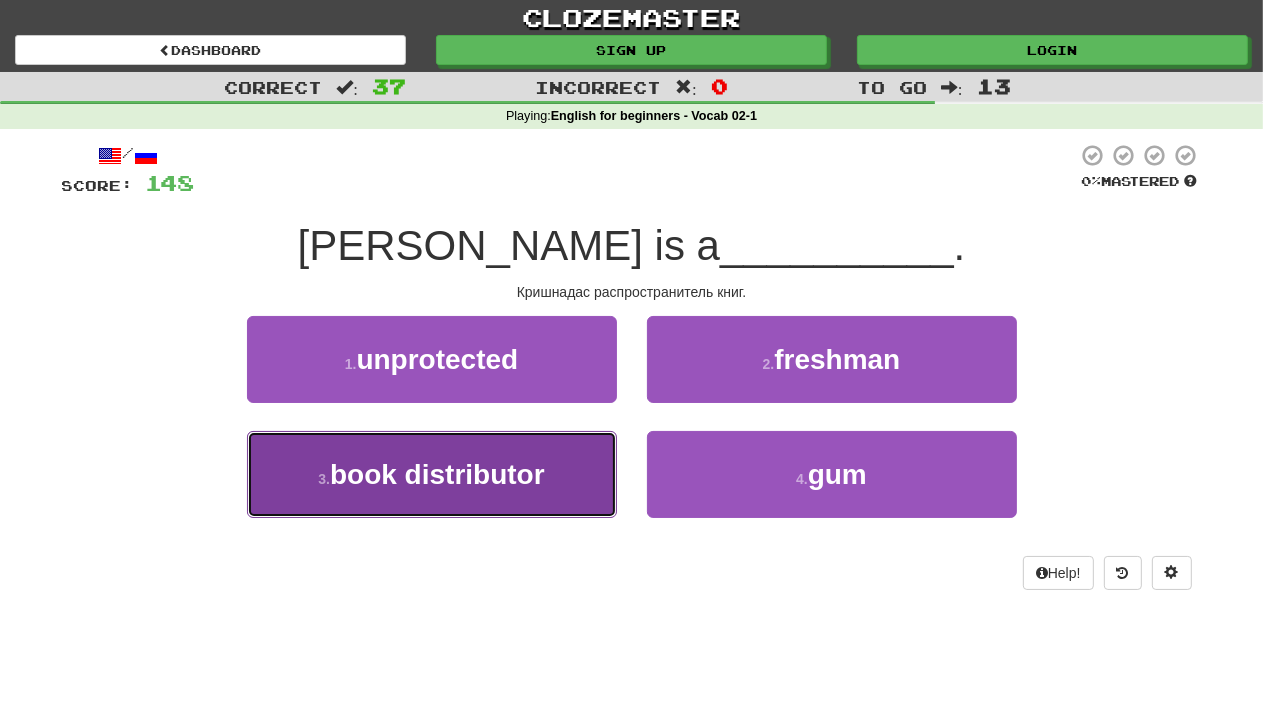 click on "book distributor" at bounding box center [437, 474] 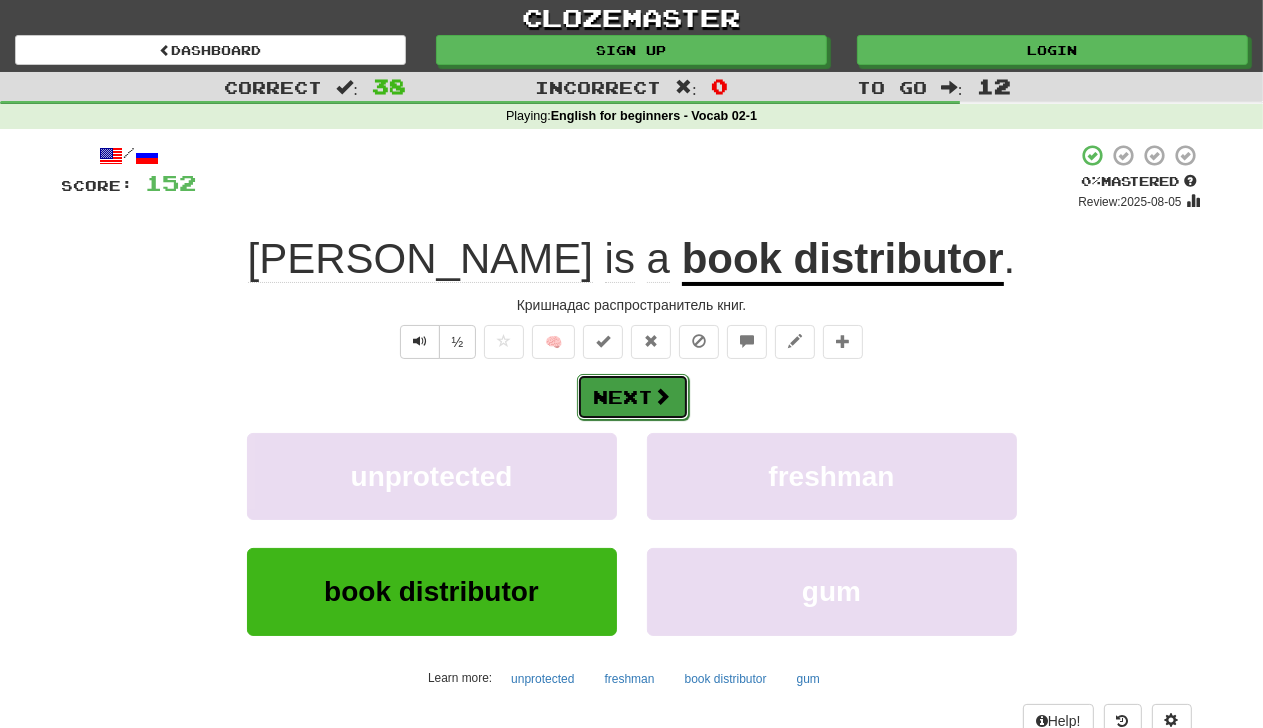 click on "Next" at bounding box center [633, 397] 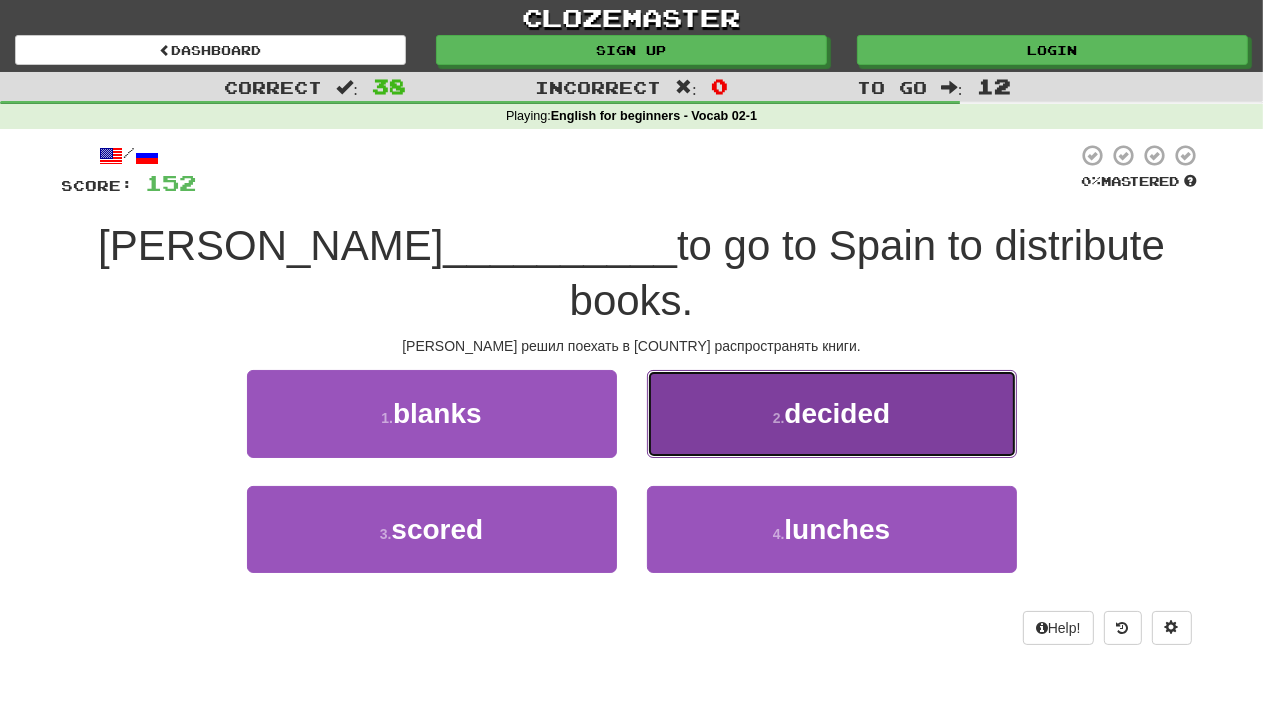 click on "2 .  decided" at bounding box center (832, 413) 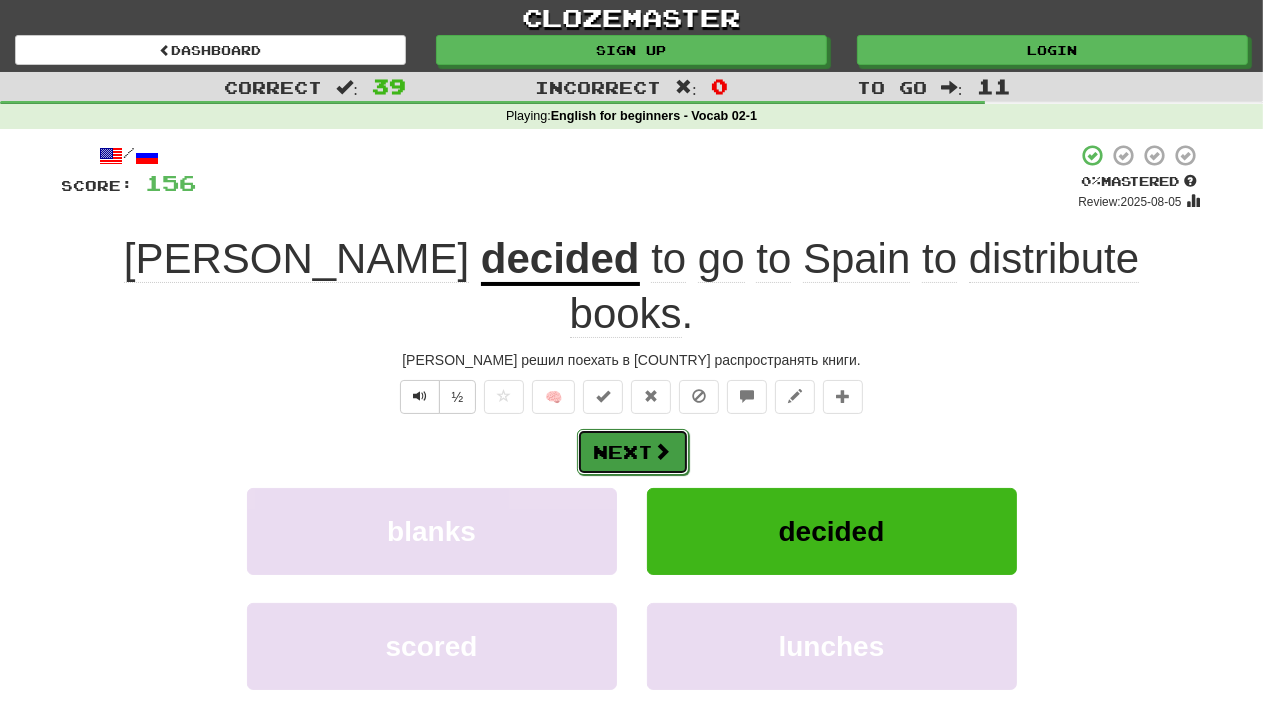 click on "Next" at bounding box center (633, 452) 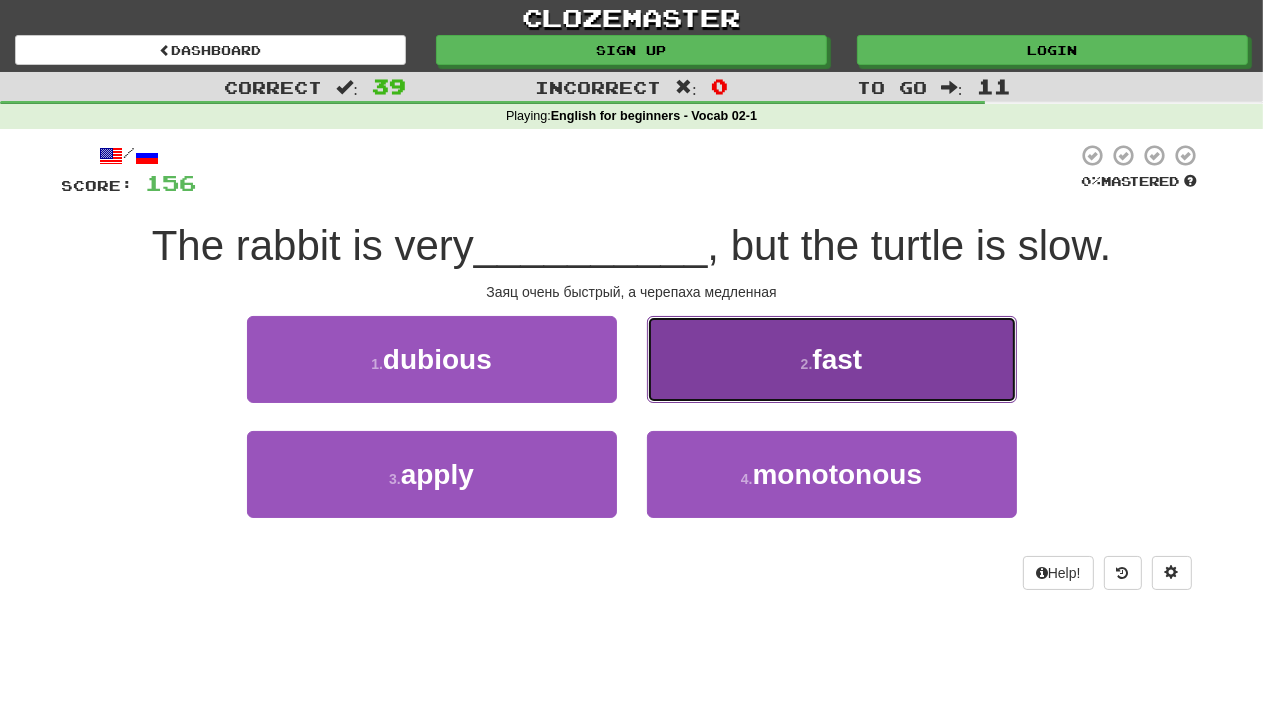 click on "2 ." at bounding box center [807, 364] 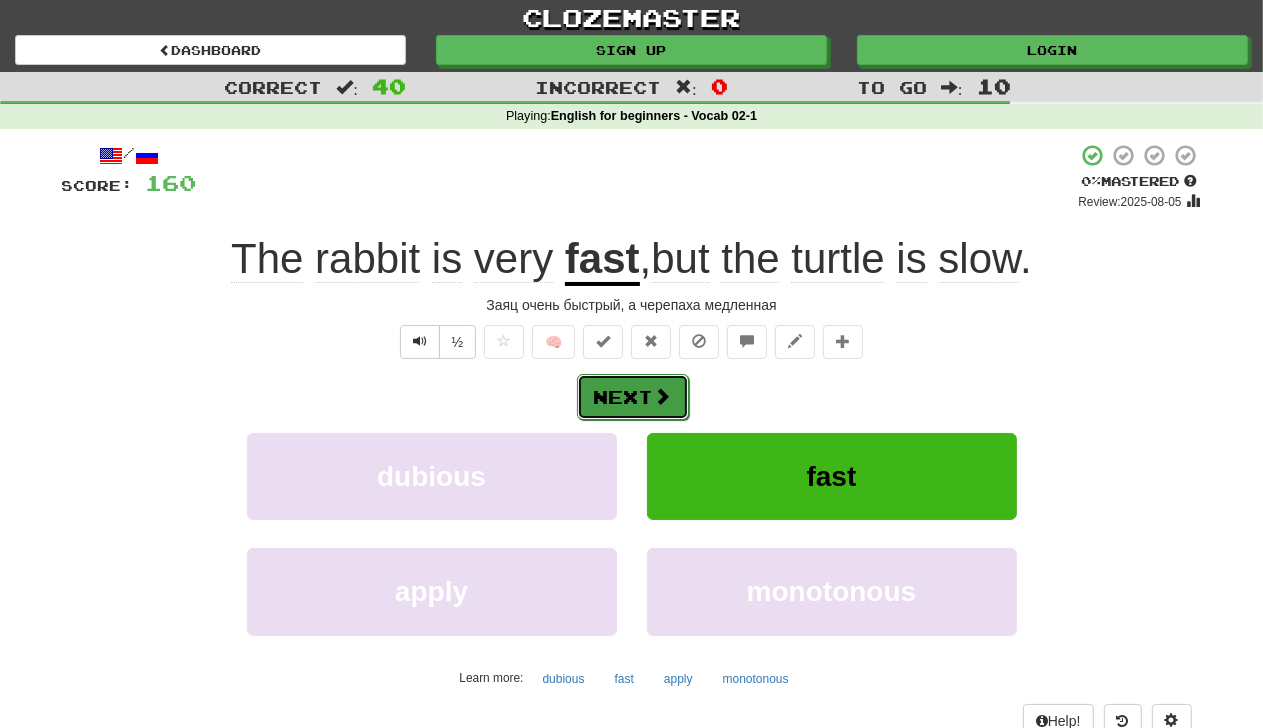 click on "Next" at bounding box center (633, 397) 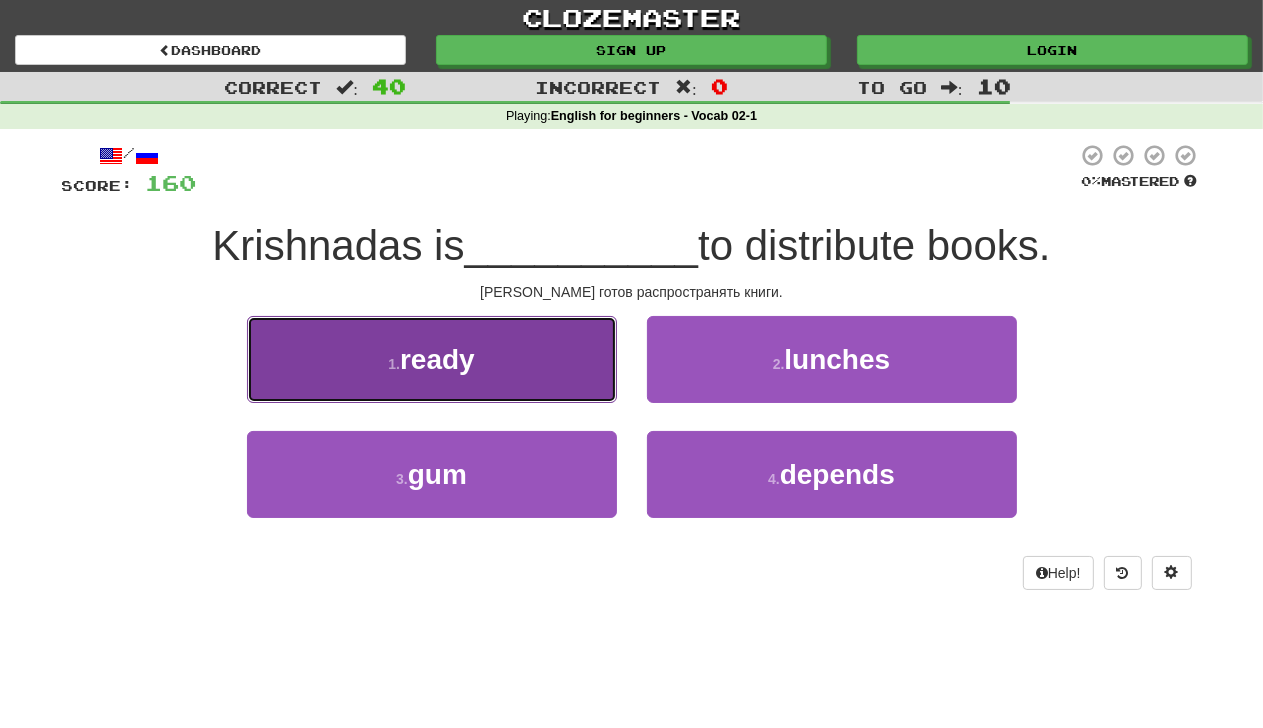 click on "1 .  ready" at bounding box center (432, 359) 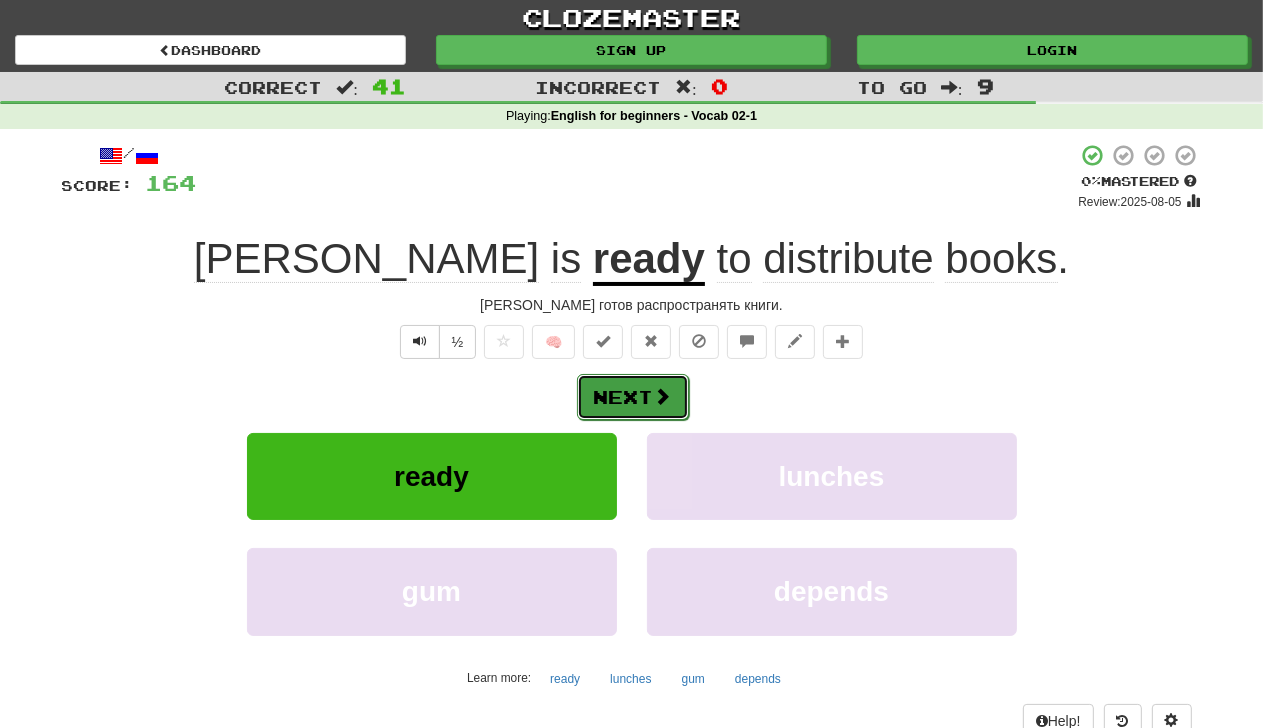 click on "Next" at bounding box center [633, 397] 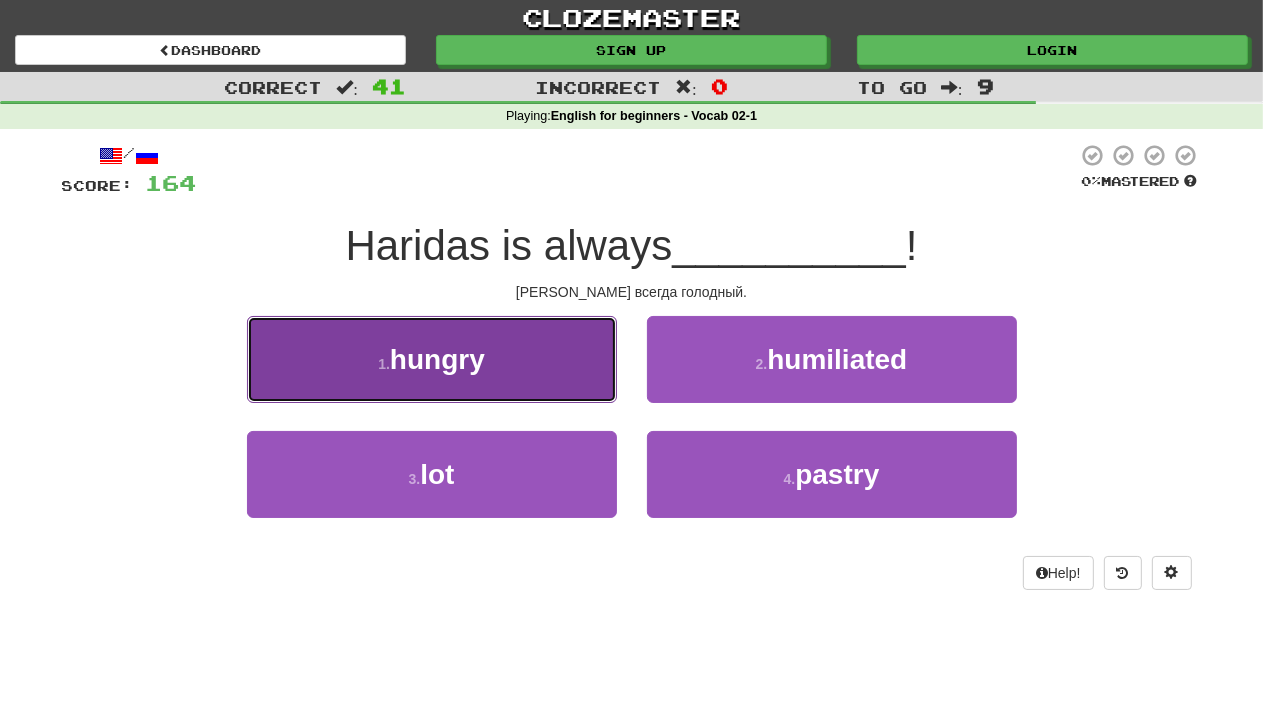 click on "hungry" at bounding box center [437, 359] 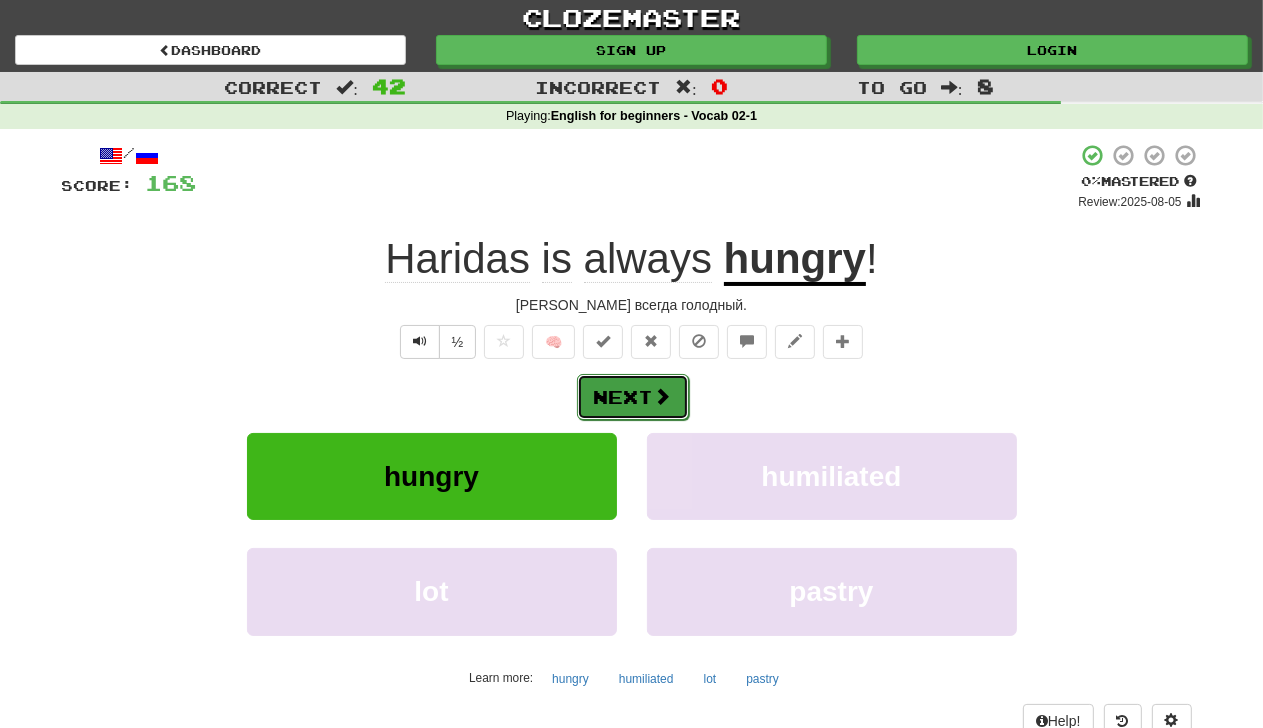 click on "Next" at bounding box center [633, 397] 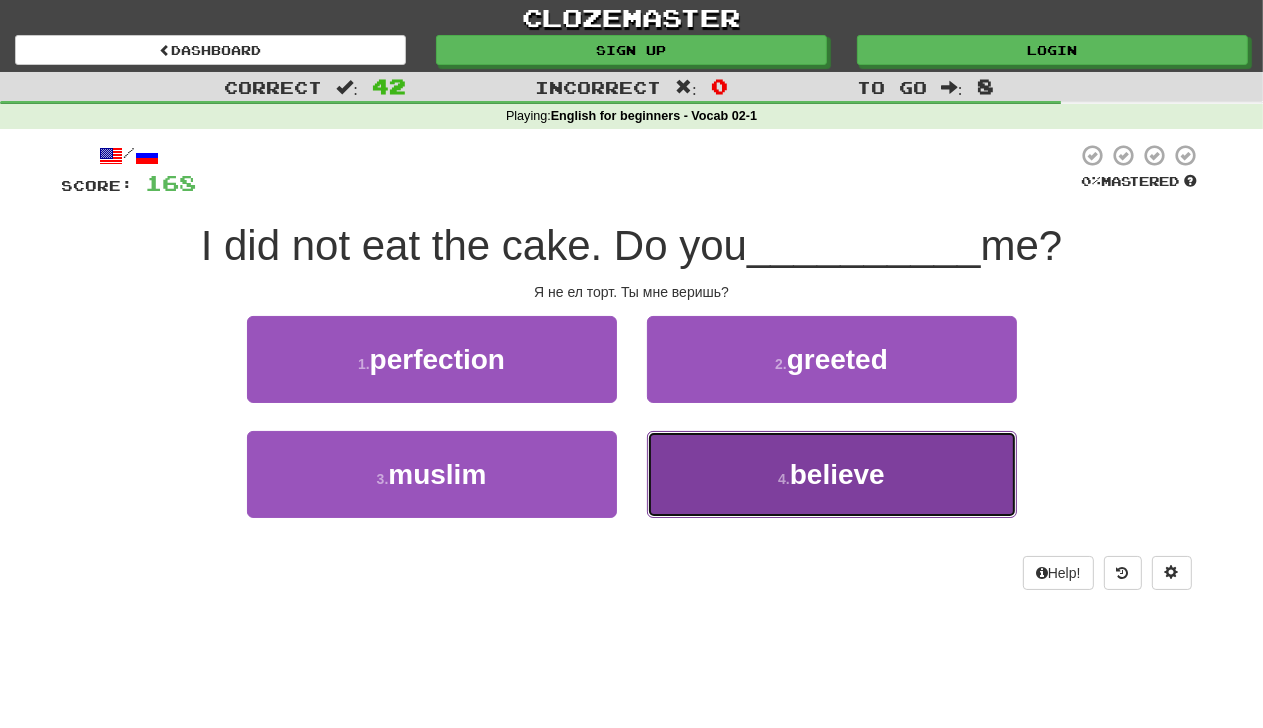 click on "believe" at bounding box center (837, 474) 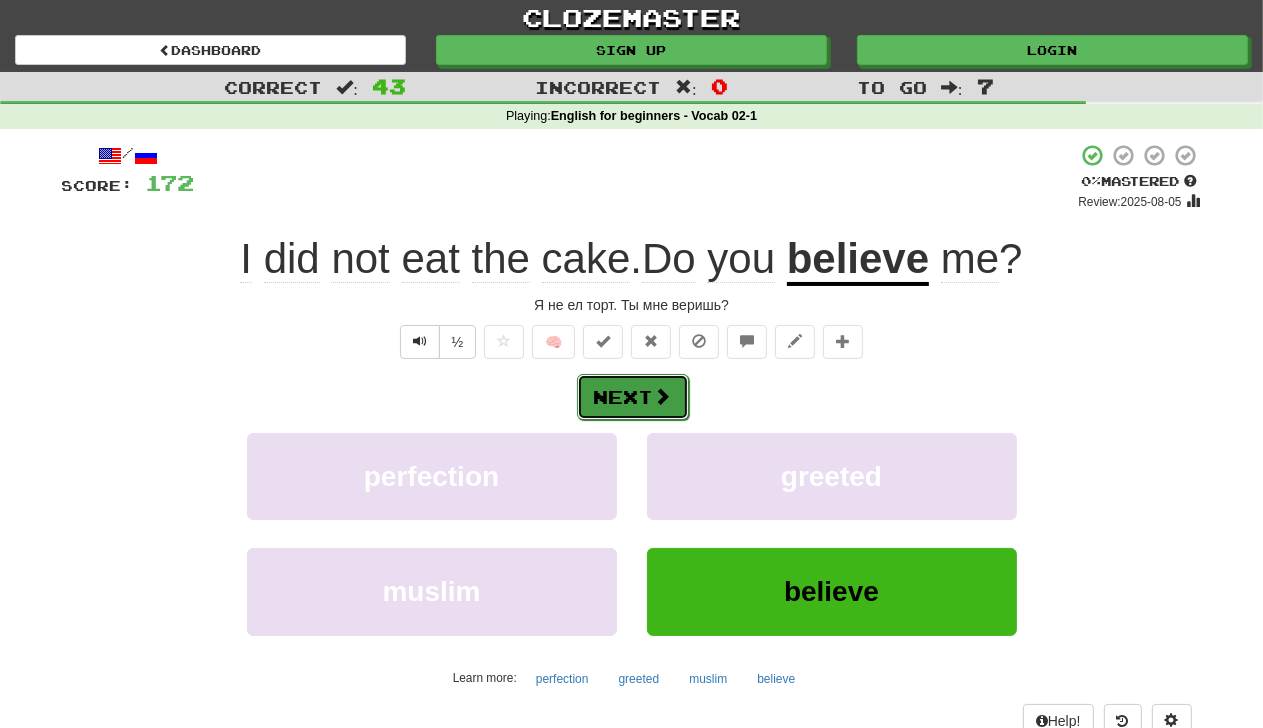 click at bounding box center [663, 396] 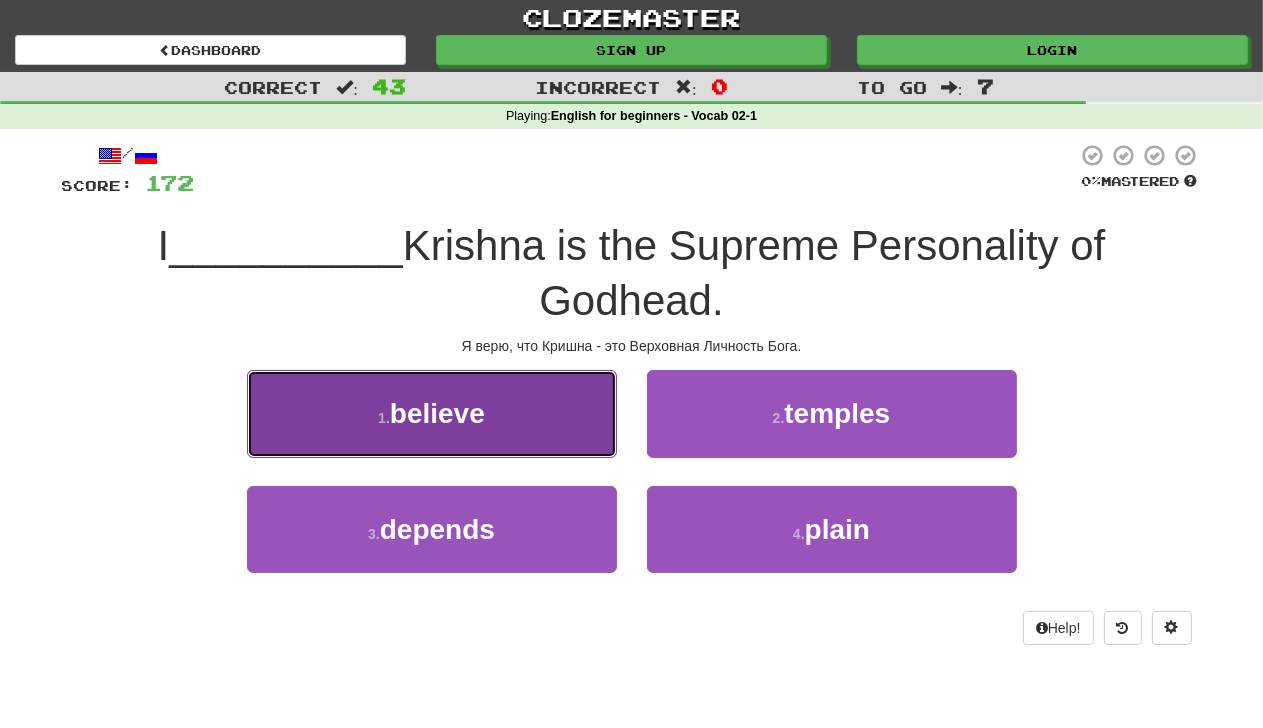 click on "believe" at bounding box center (437, 413) 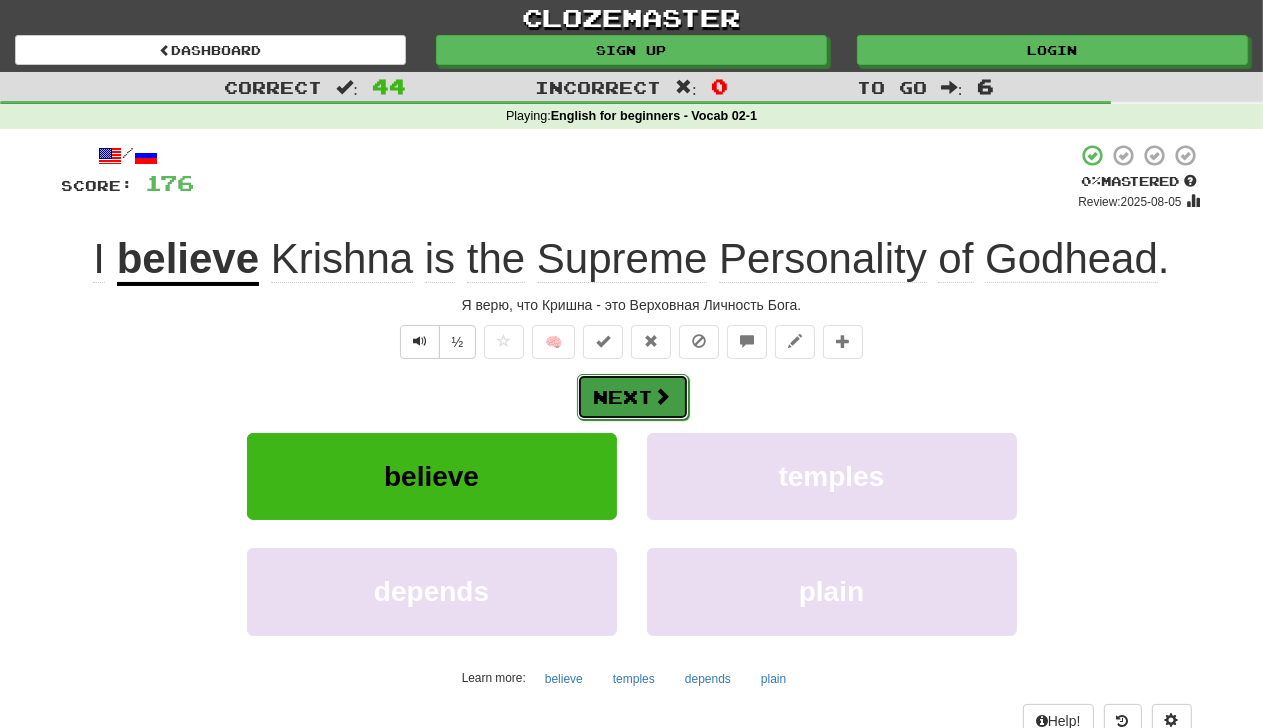 click on "Next" at bounding box center [633, 397] 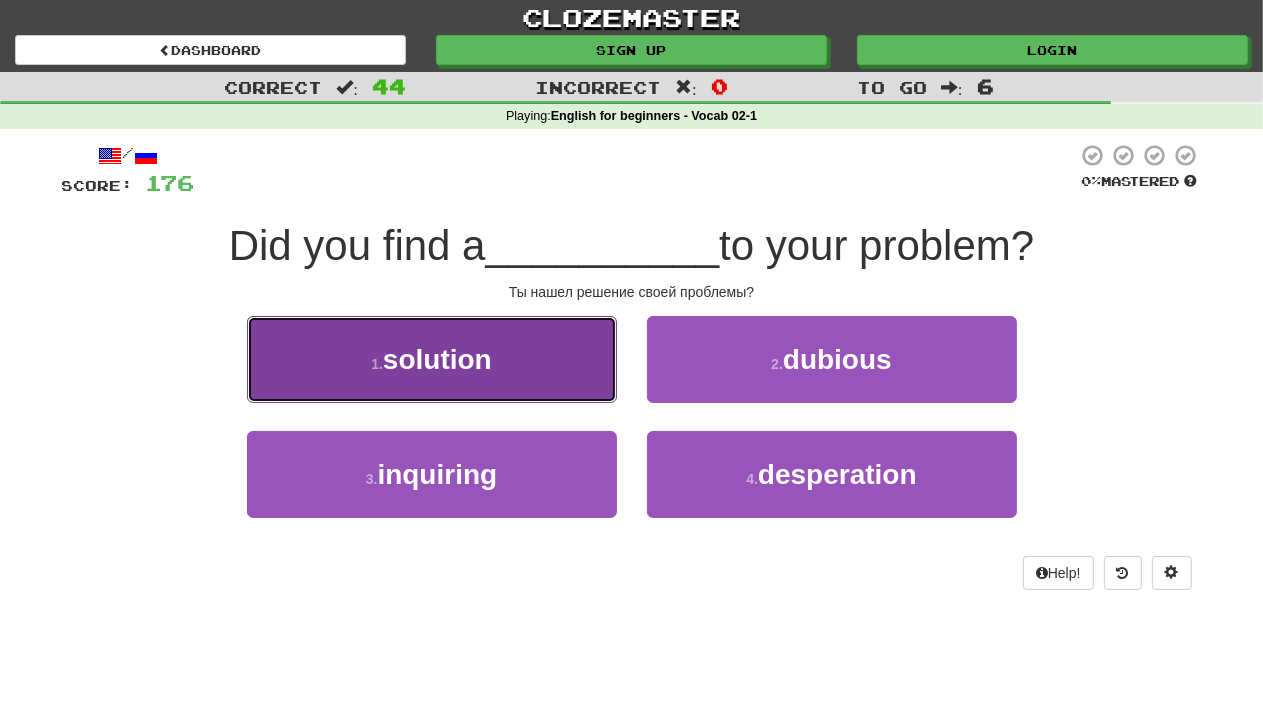 click on "1 .  solution" at bounding box center [432, 359] 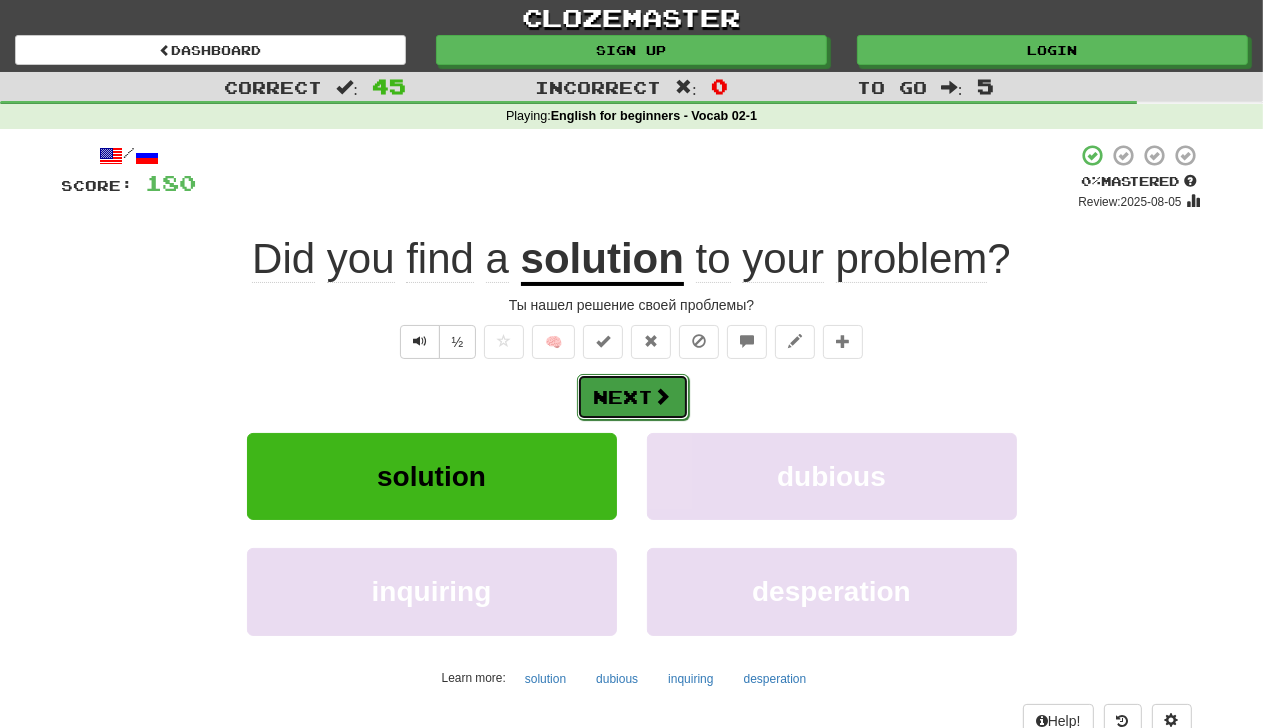 click on "Next" at bounding box center (633, 397) 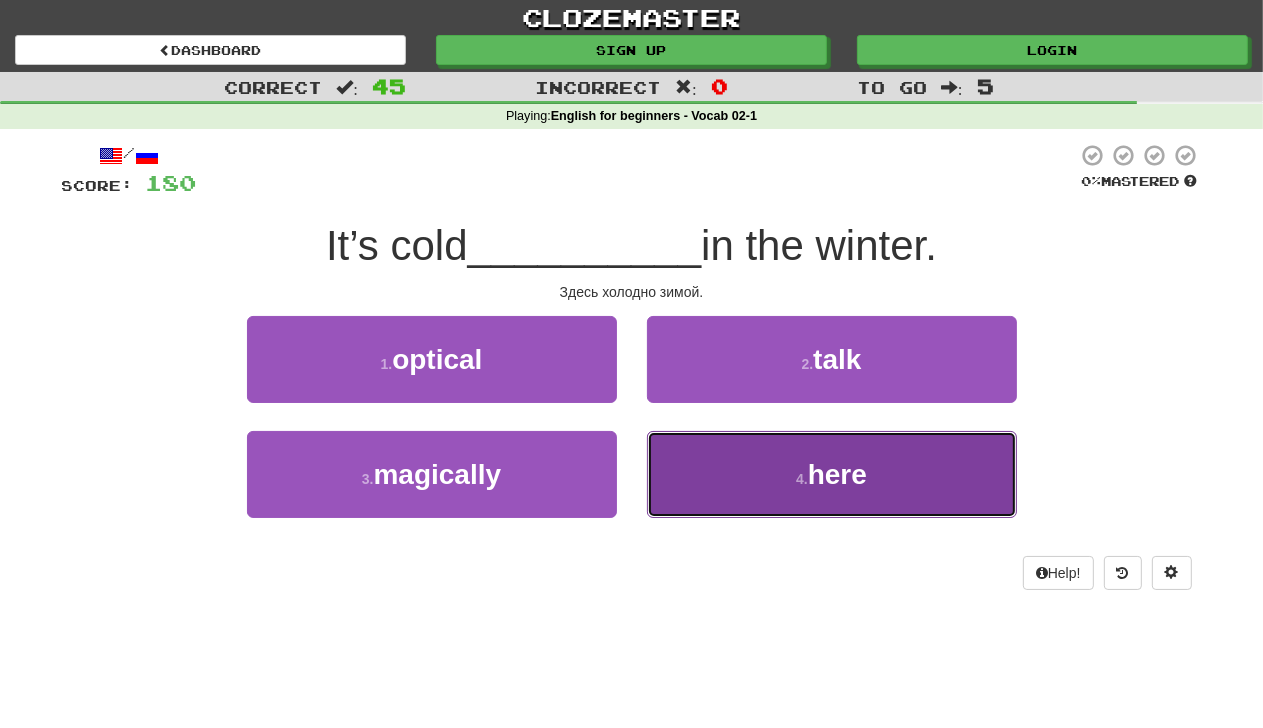 click on "4 .  here" at bounding box center [832, 474] 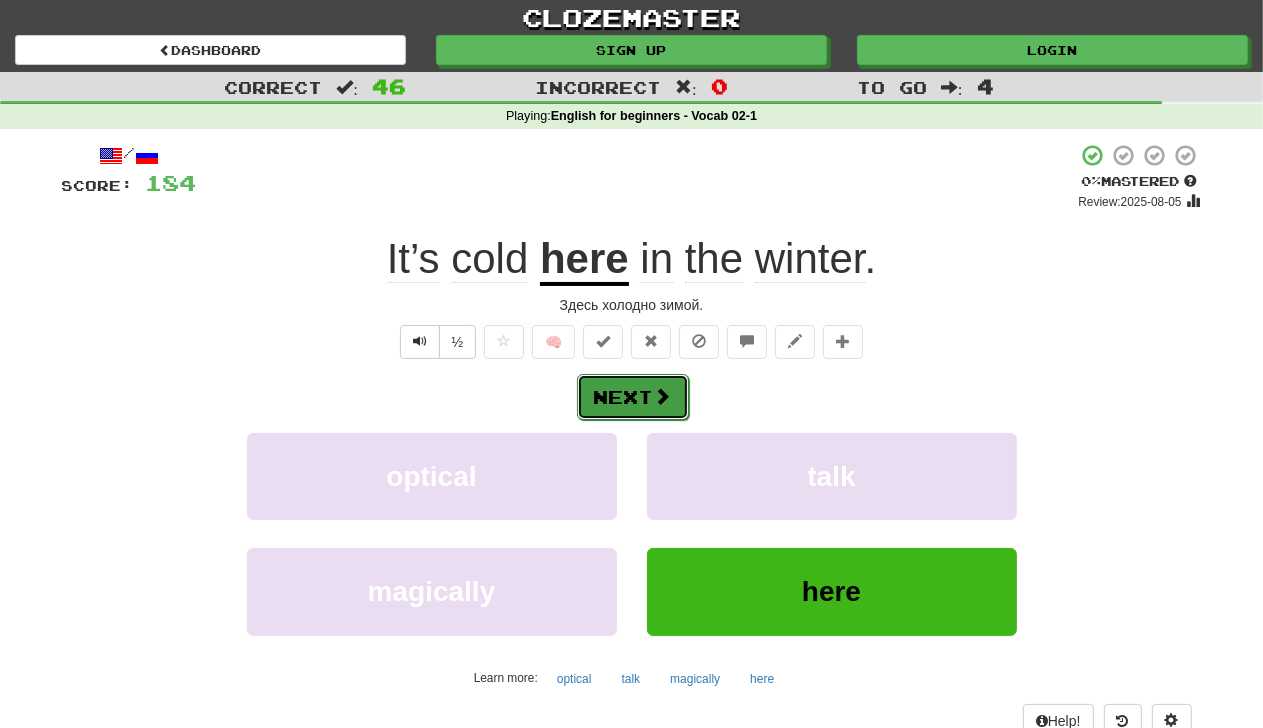 click on "Next" at bounding box center [633, 397] 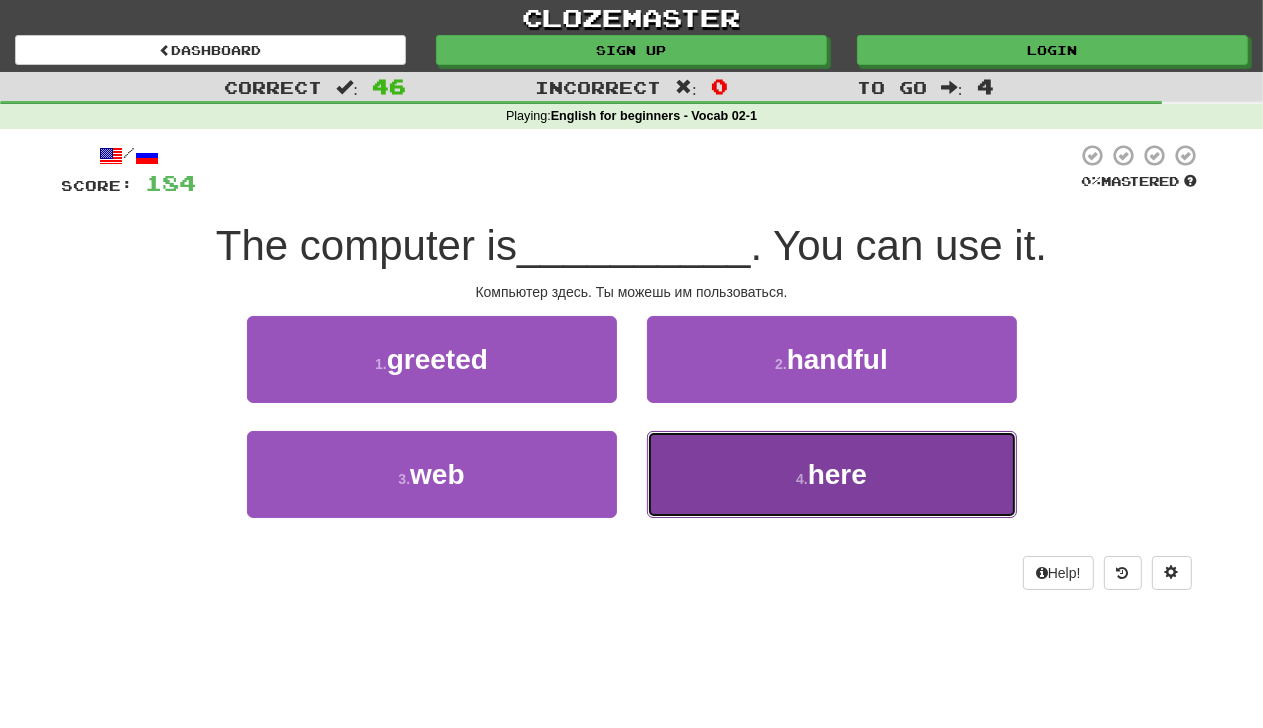 click on "here" at bounding box center [837, 474] 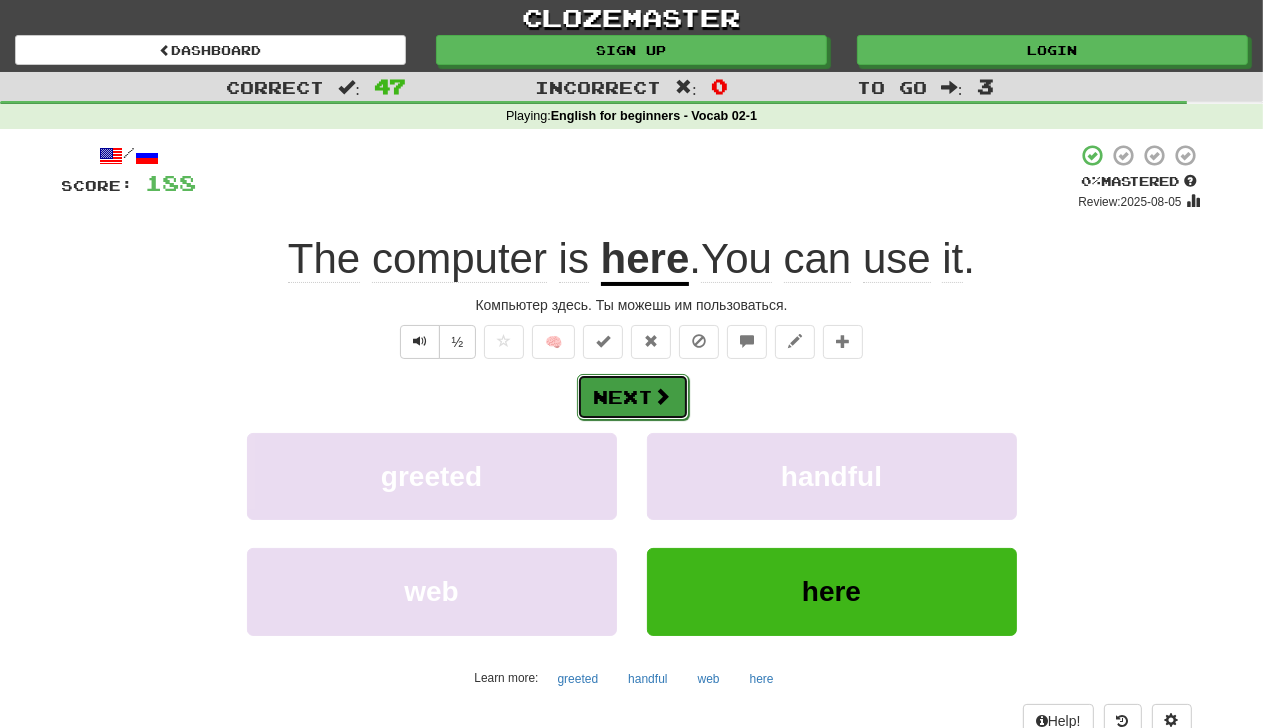 click on "Next" at bounding box center (633, 397) 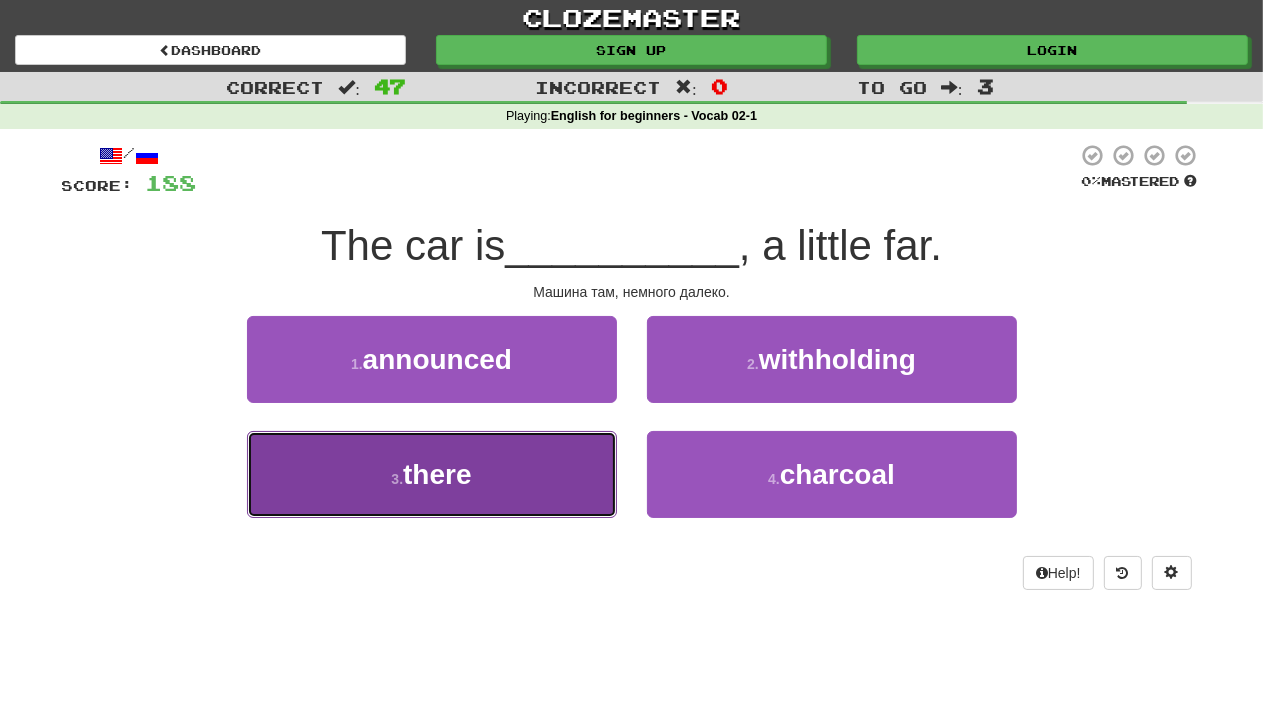 click on "3 .  there" at bounding box center [432, 474] 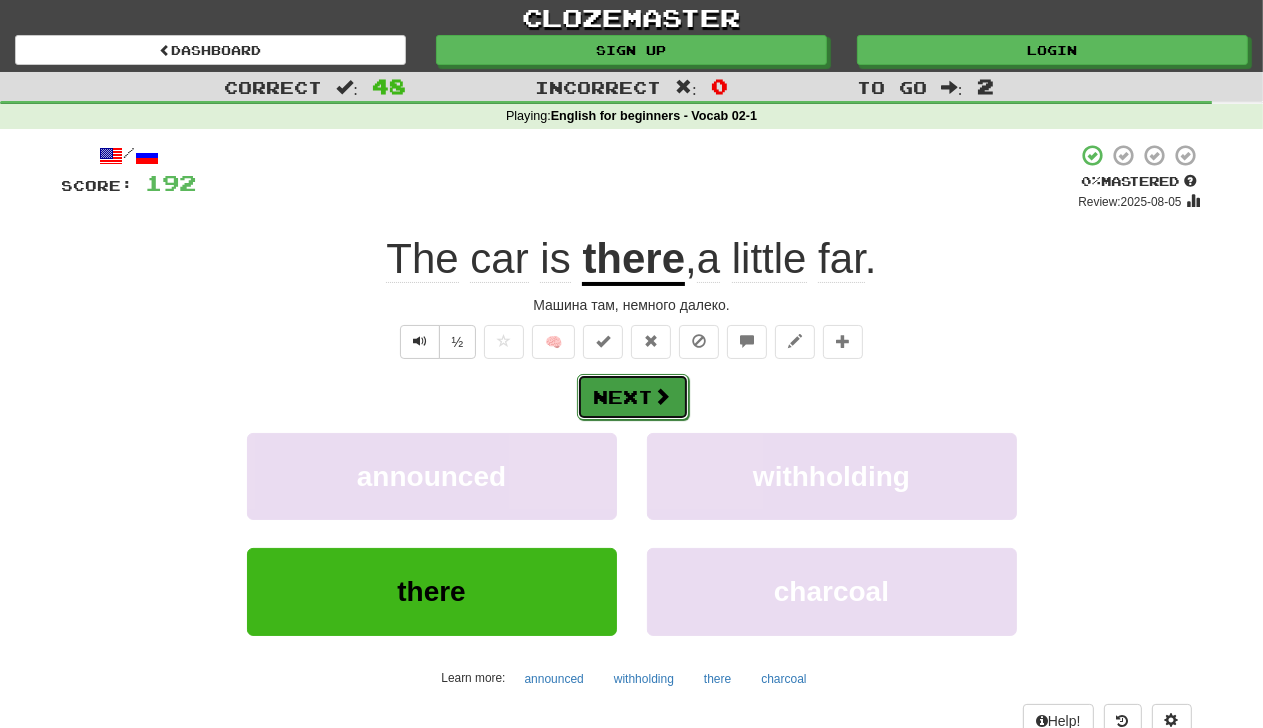click at bounding box center (663, 396) 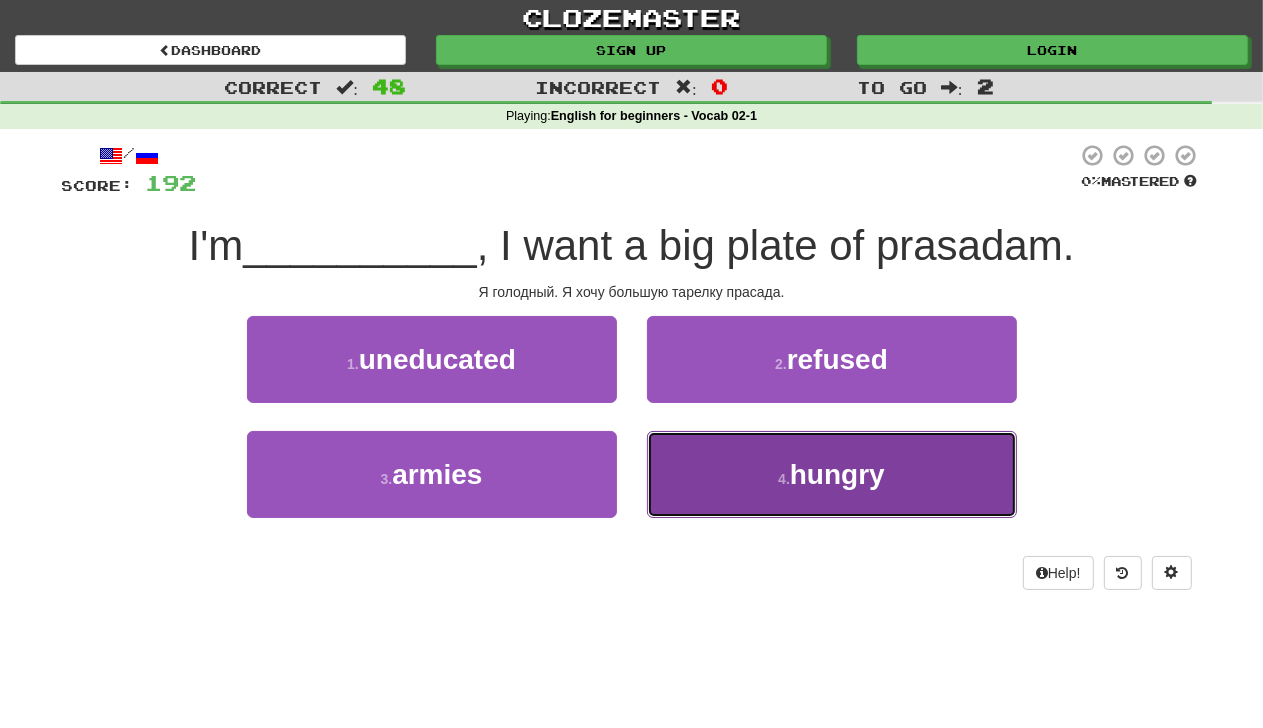 click on "hungry" at bounding box center [837, 474] 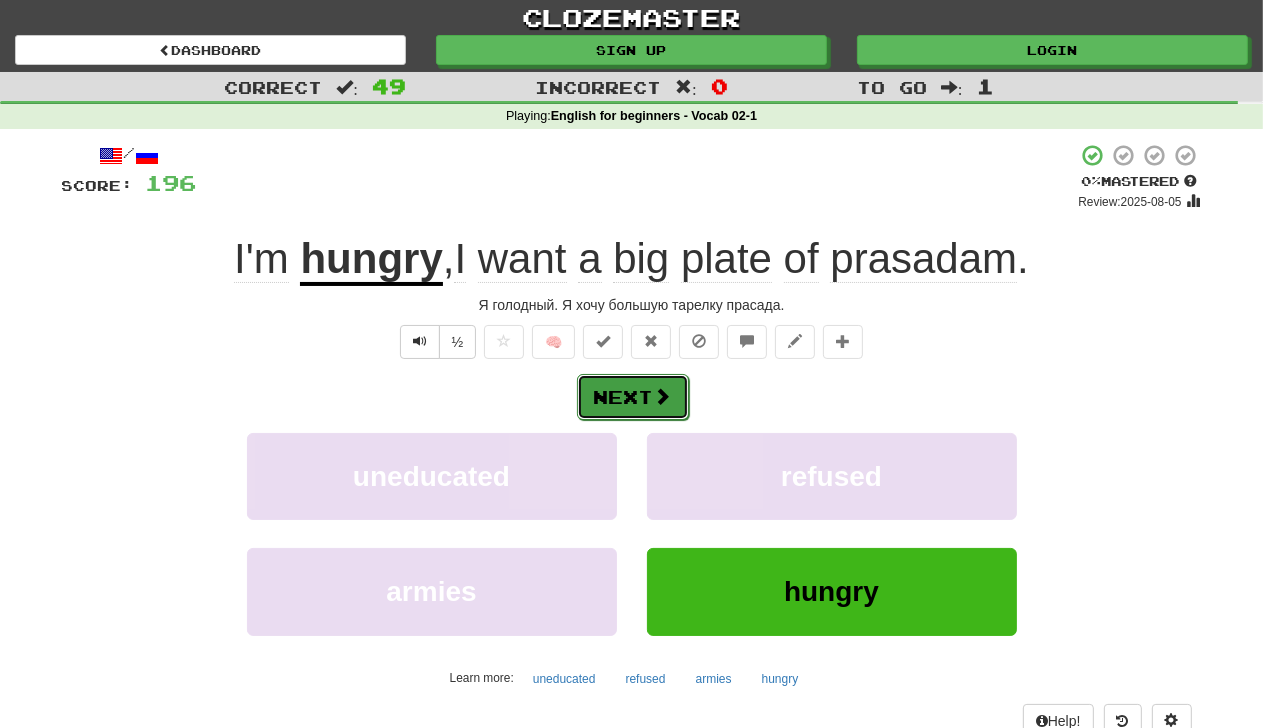 click on "Next" at bounding box center (633, 397) 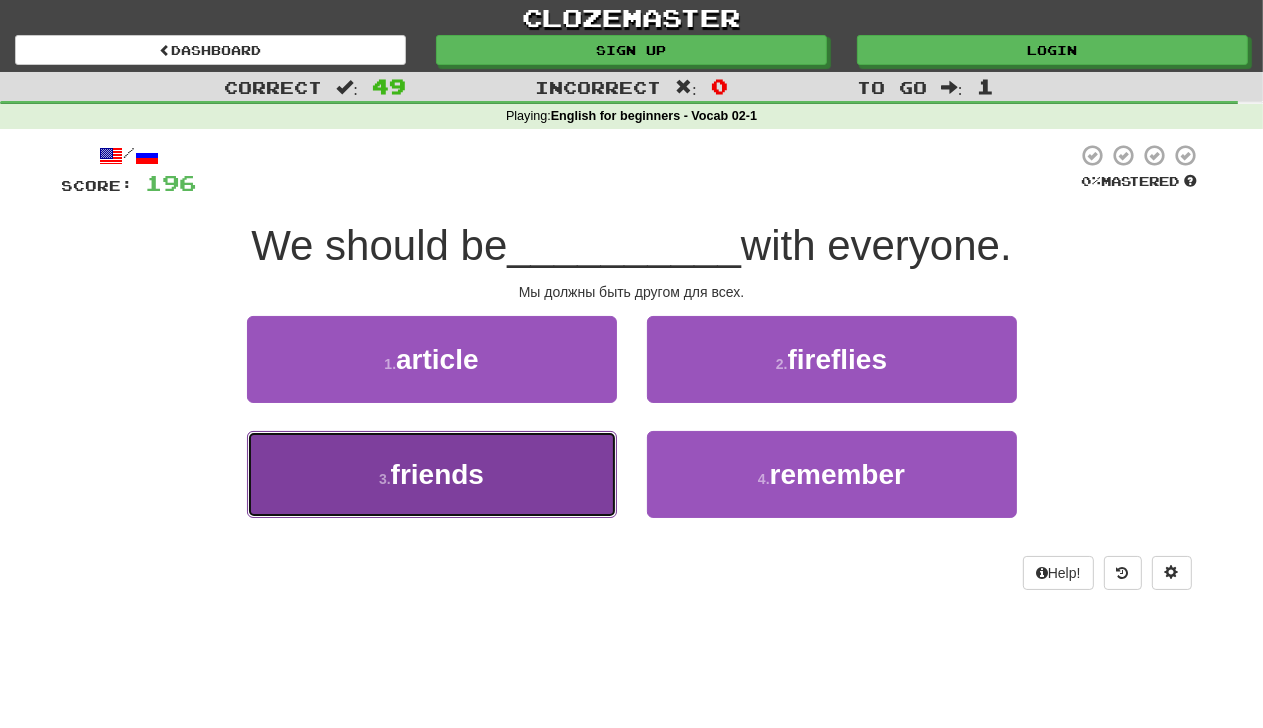 click on "friends" at bounding box center [437, 474] 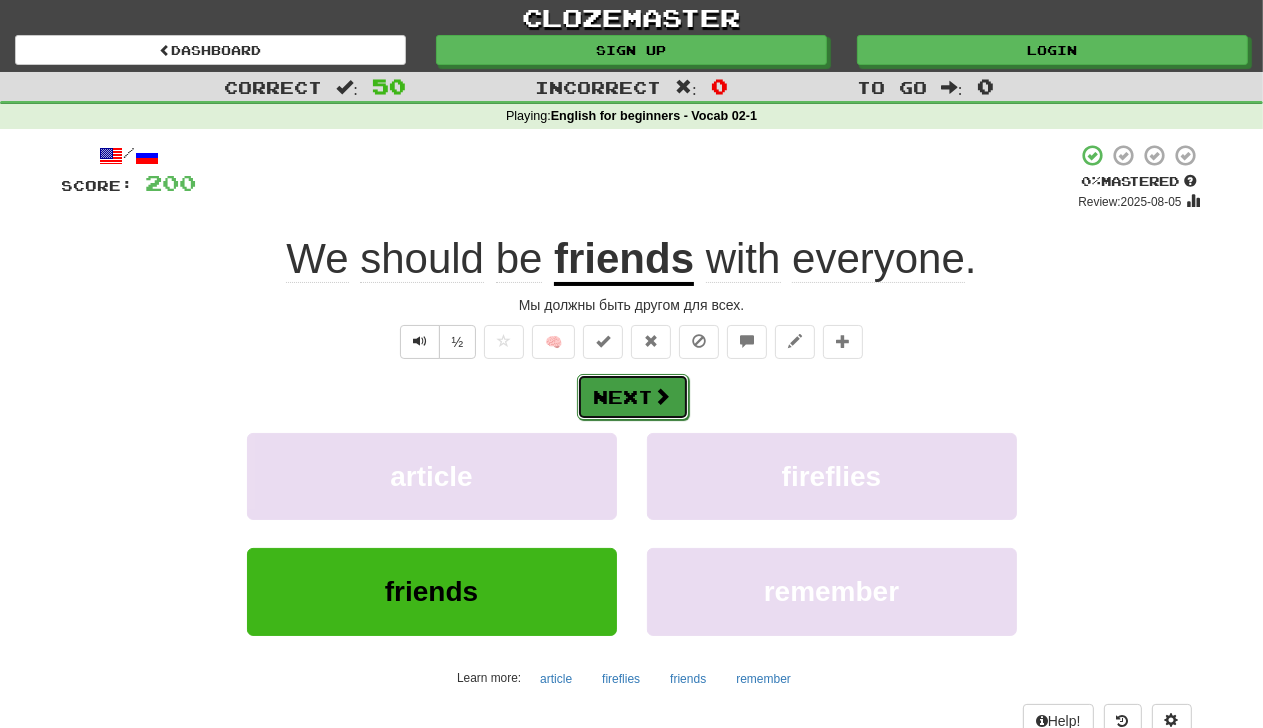 click at bounding box center (663, 396) 